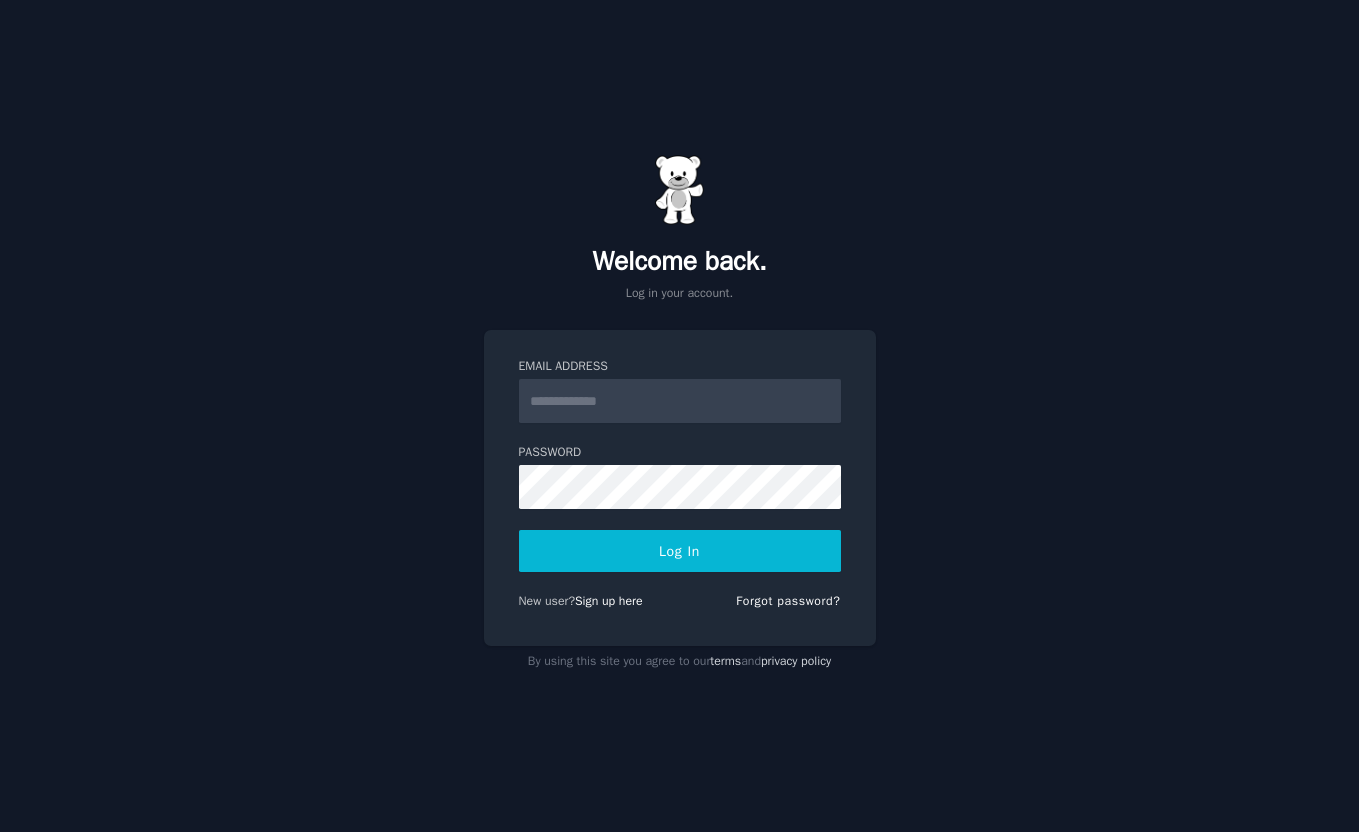 scroll, scrollTop: 0, scrollLeft: 0, axis: both 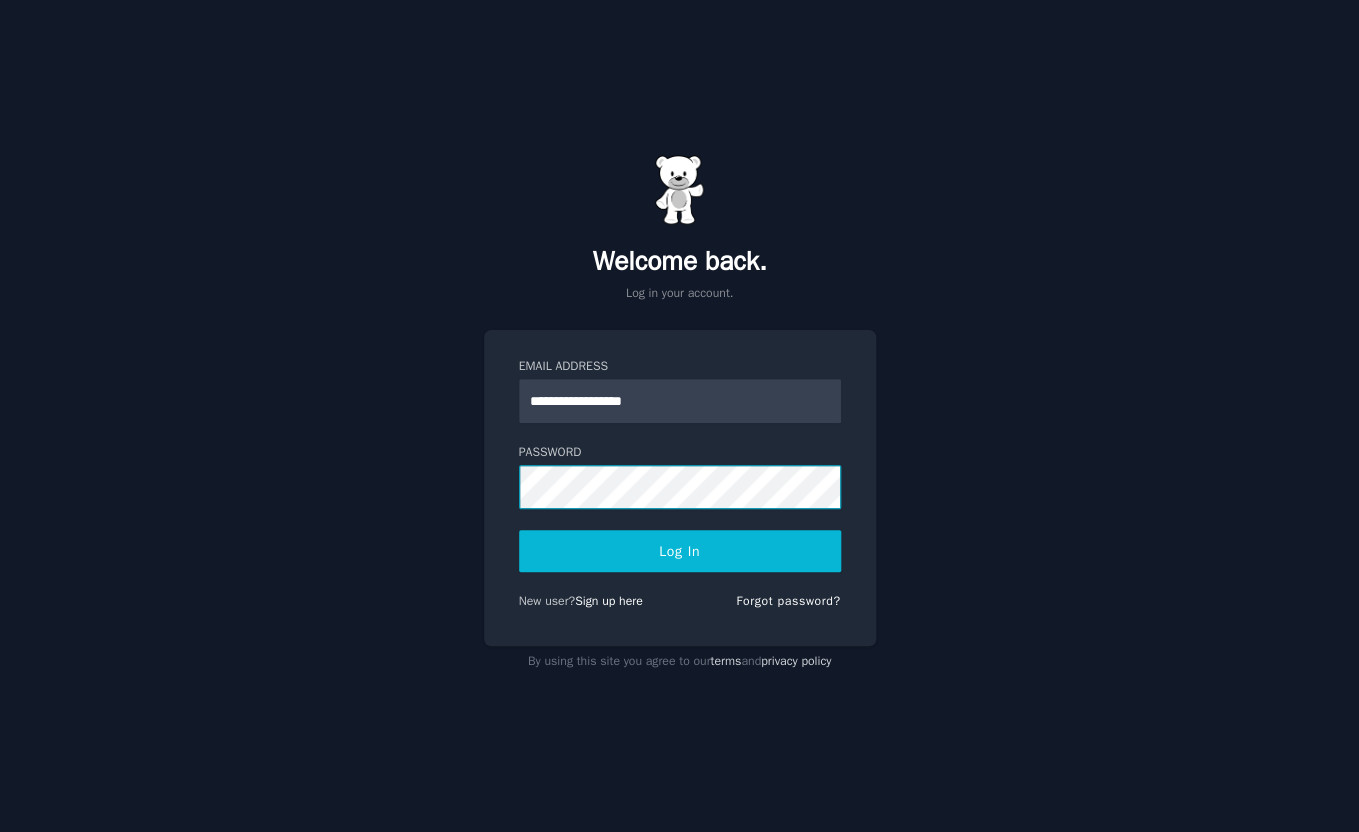 click on "Log In" at bounding box center (680, 551) 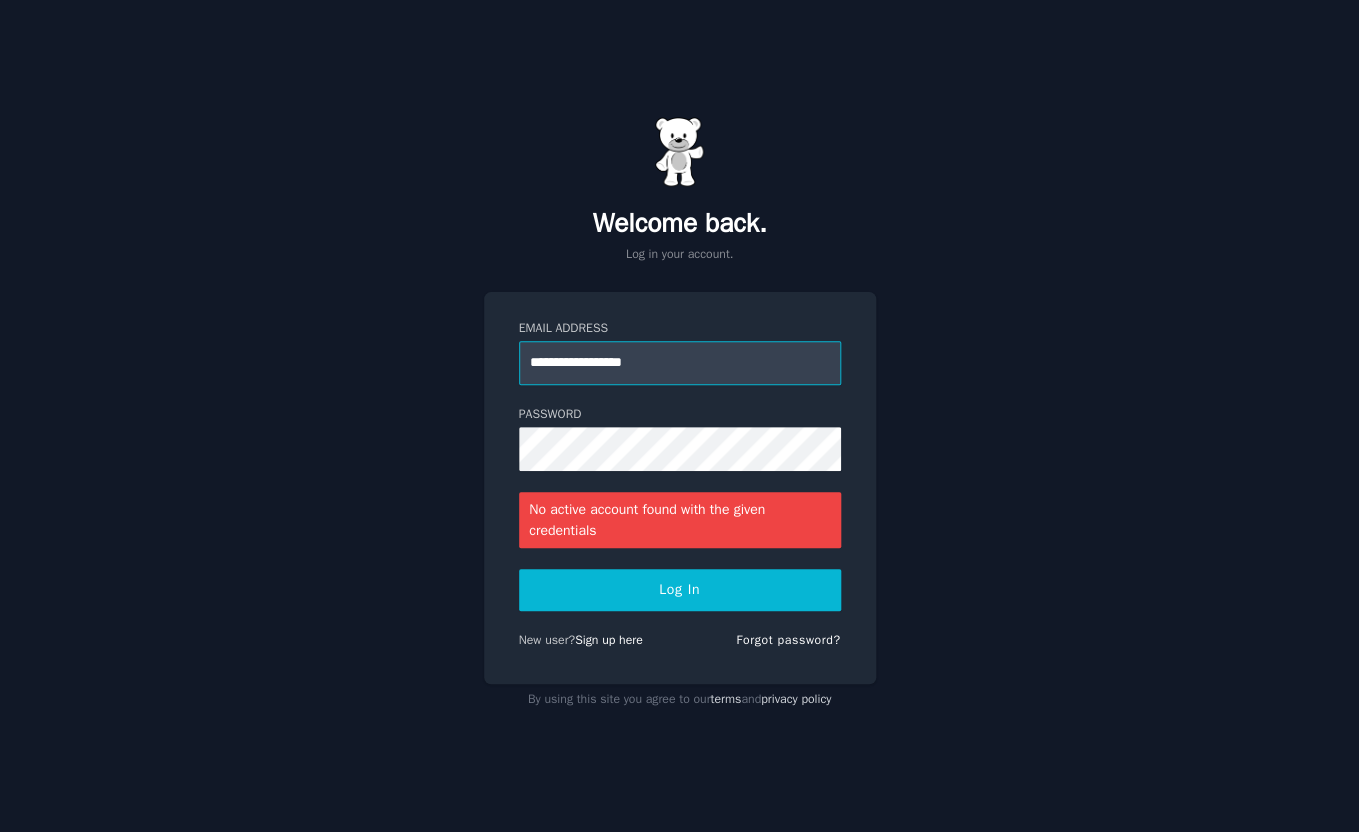 click on "**********" at bounding box center (680, 363) 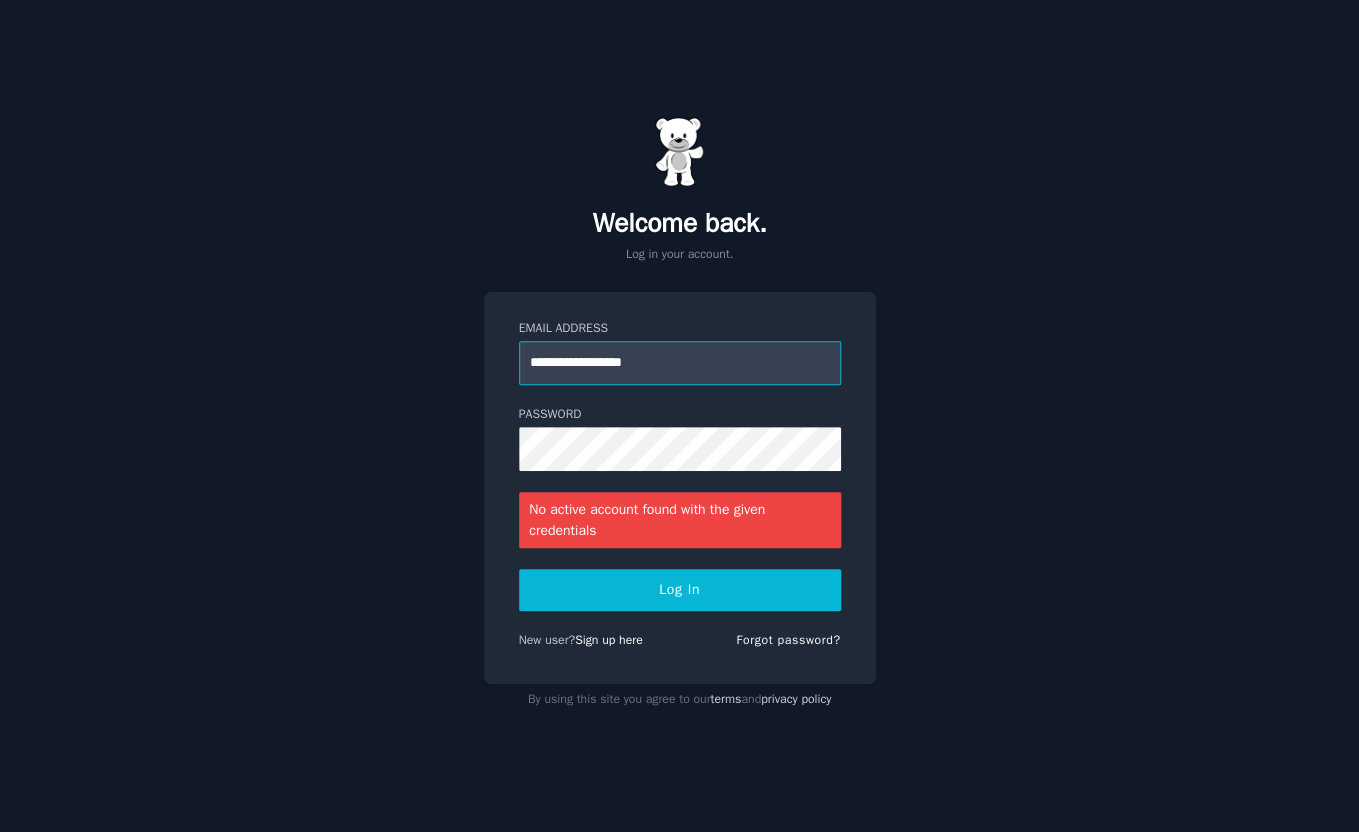 type on "**********" 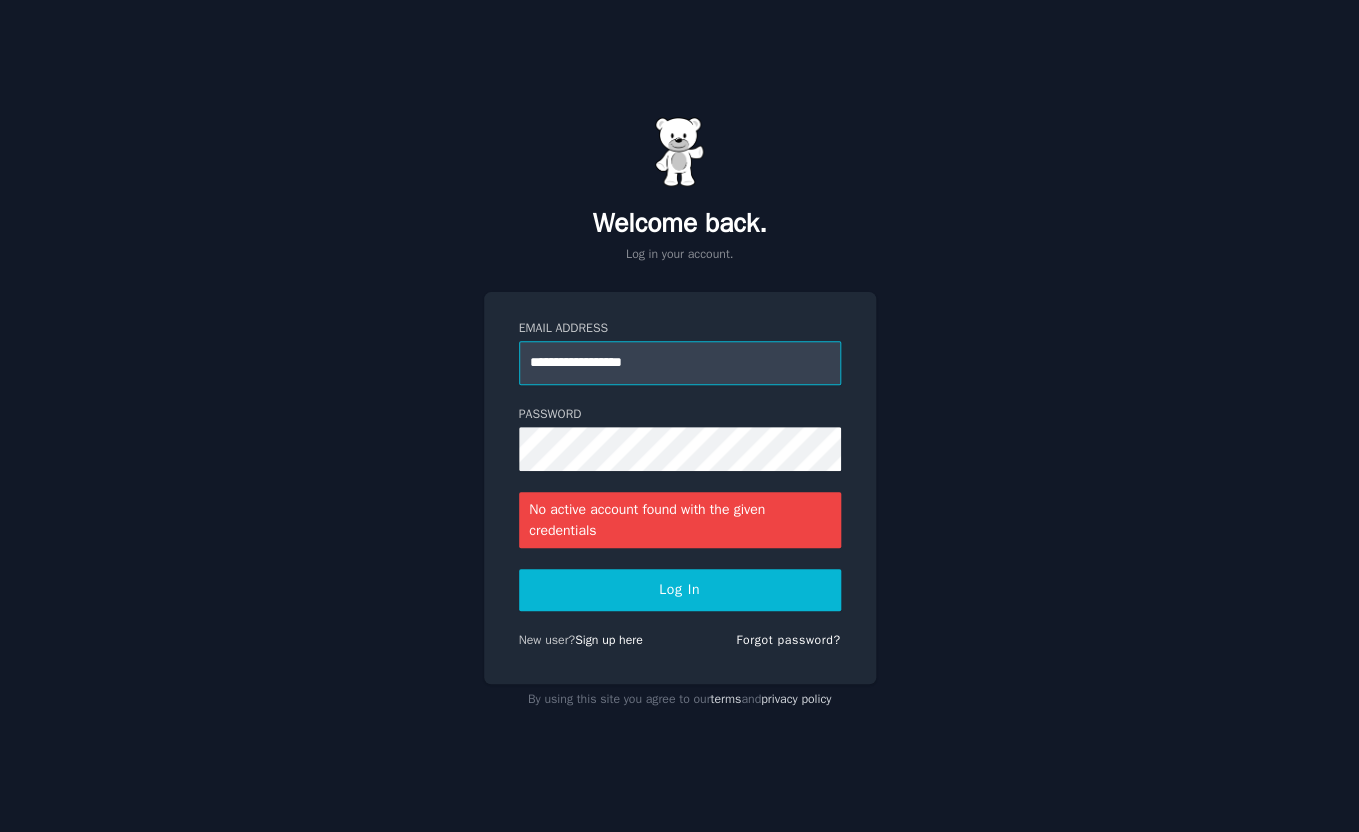 click on "Log In" at bounding box center (680, 590) 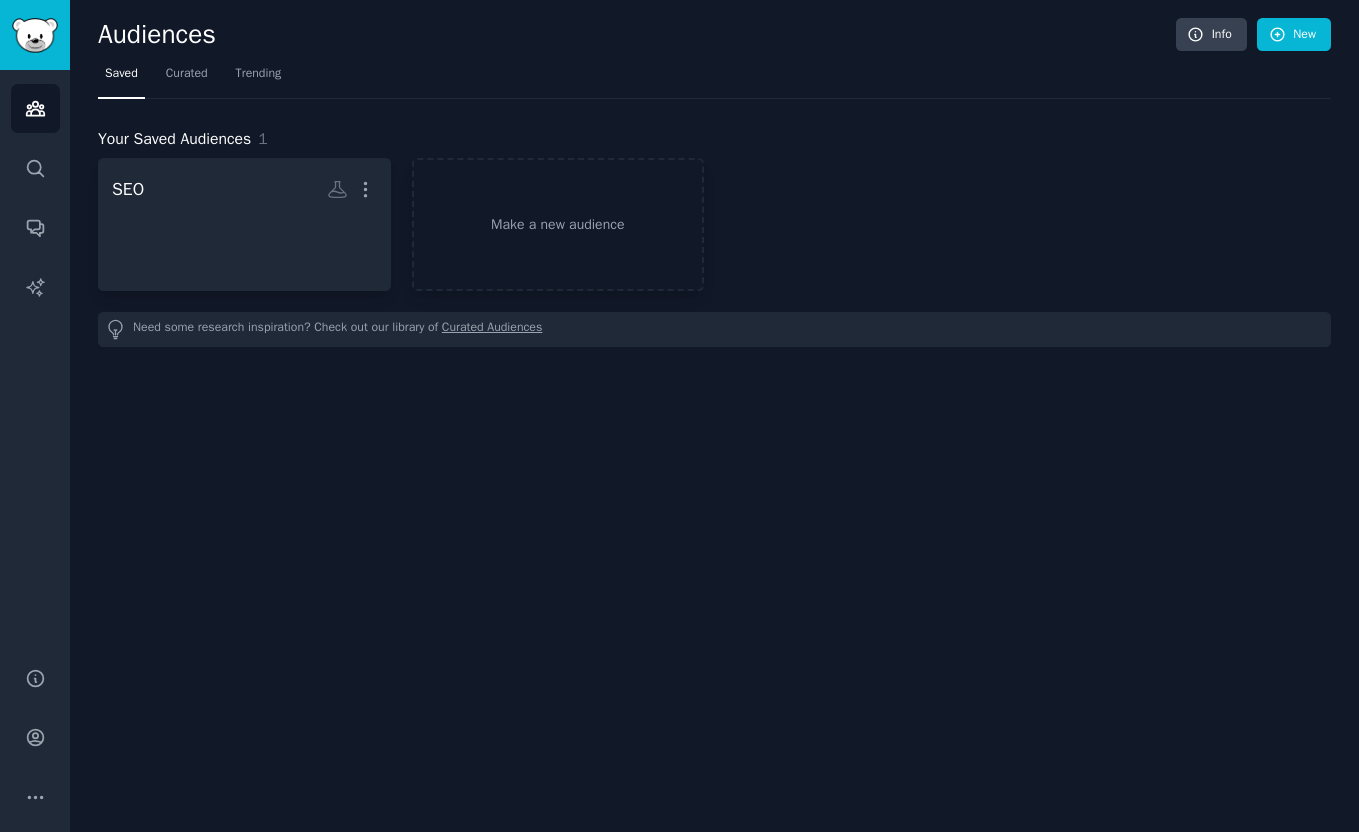 scroll, scrollTop: 0, scrollLeft: 0, axis: both 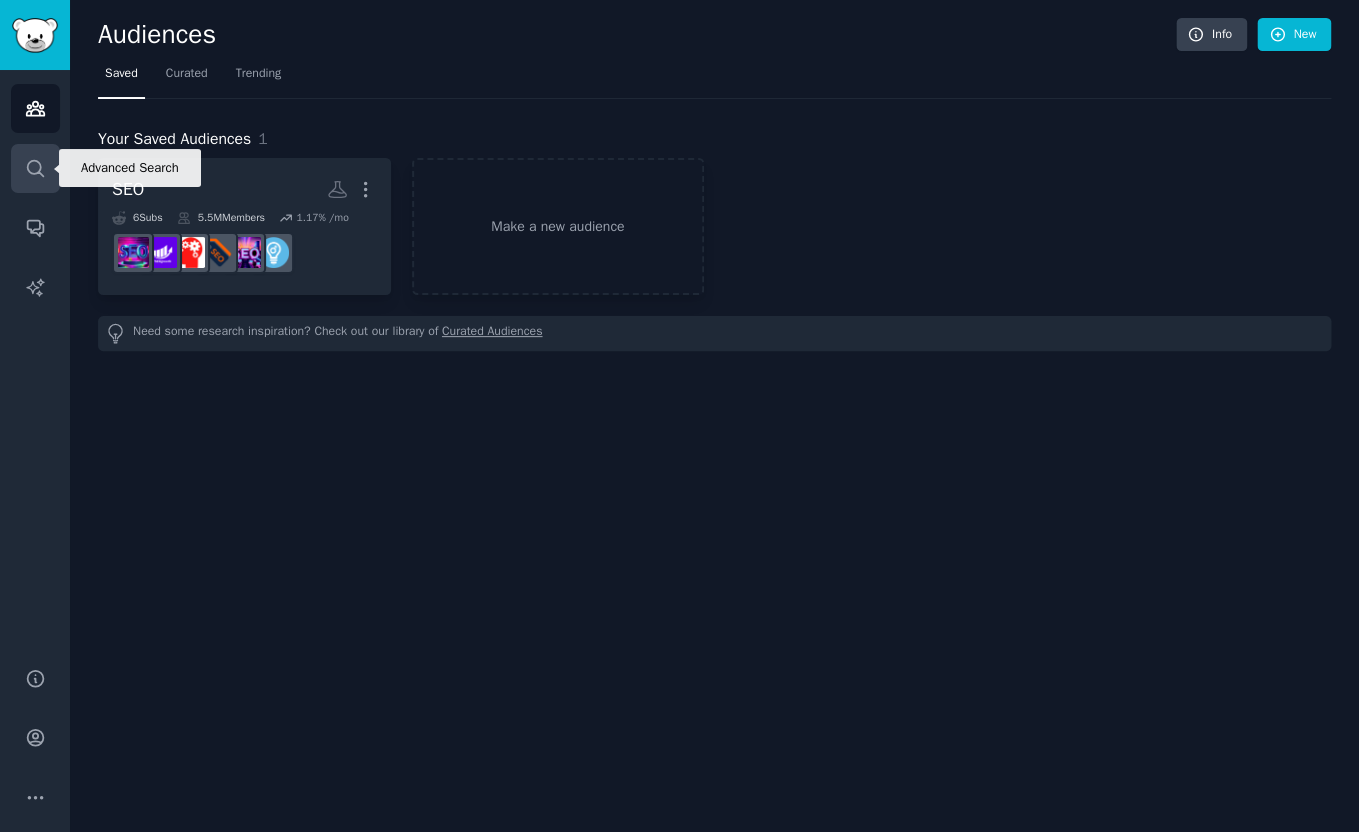 click on "Search" at bounding box center (35, 168) 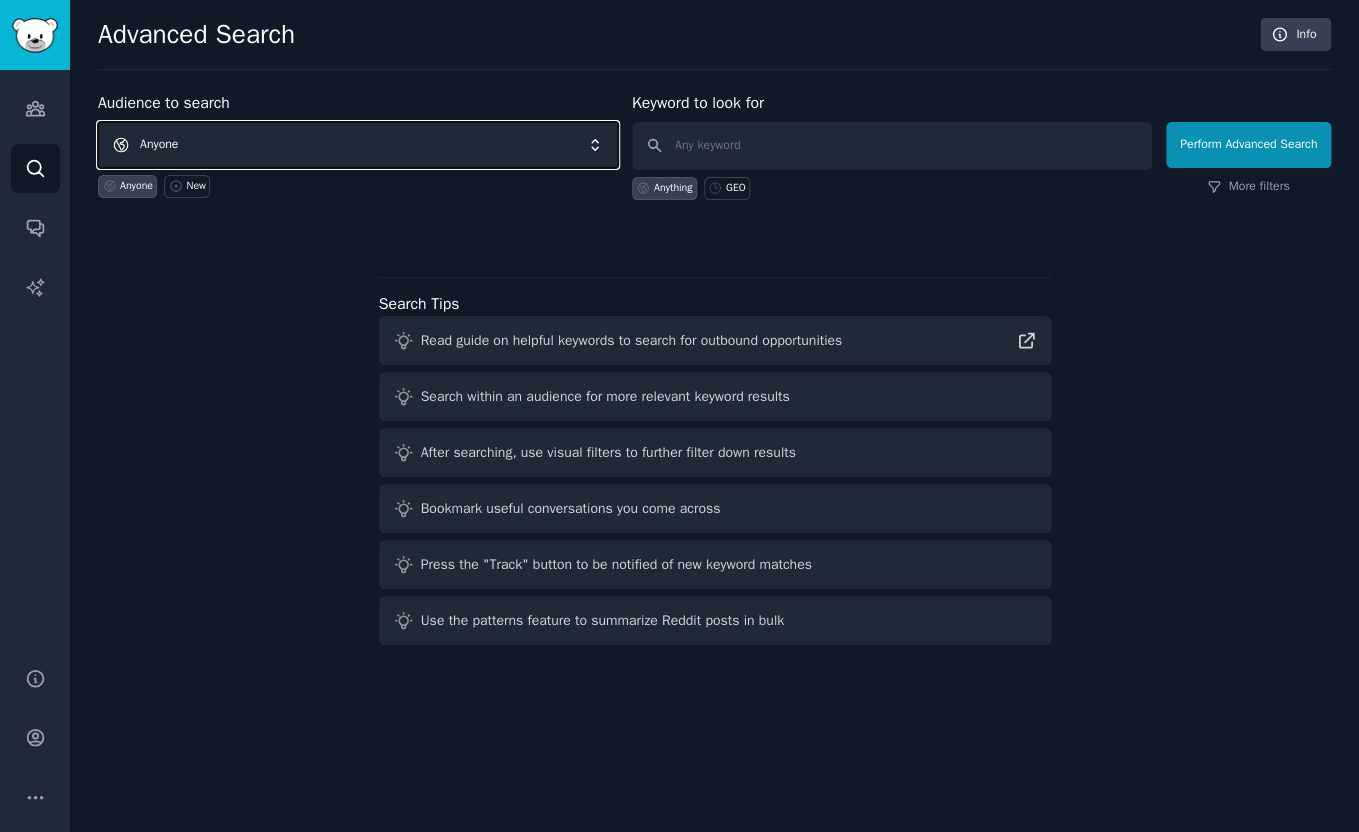 click on "Anyone" at bounding box center (358, 145) 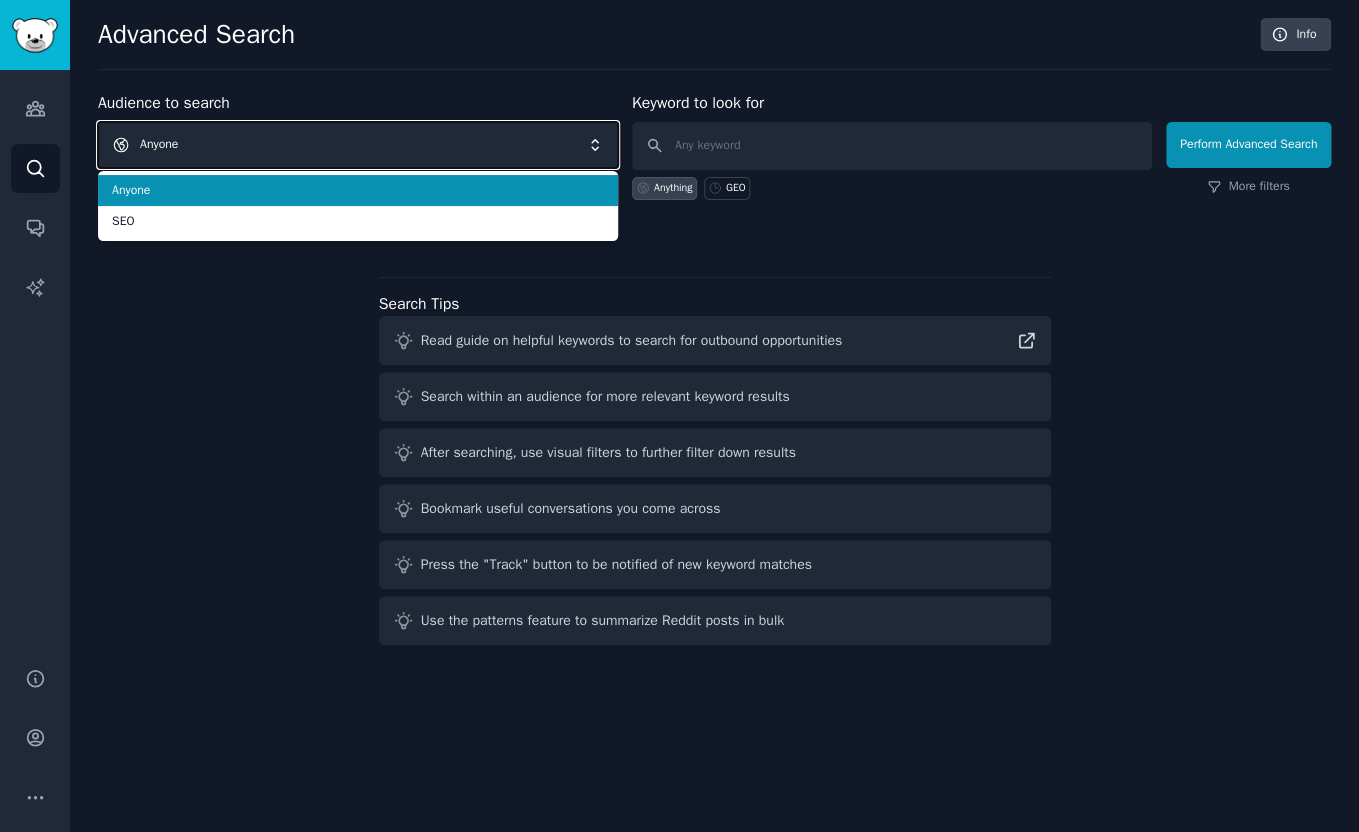 click on "Anyone" at bounding box center (358, 145) 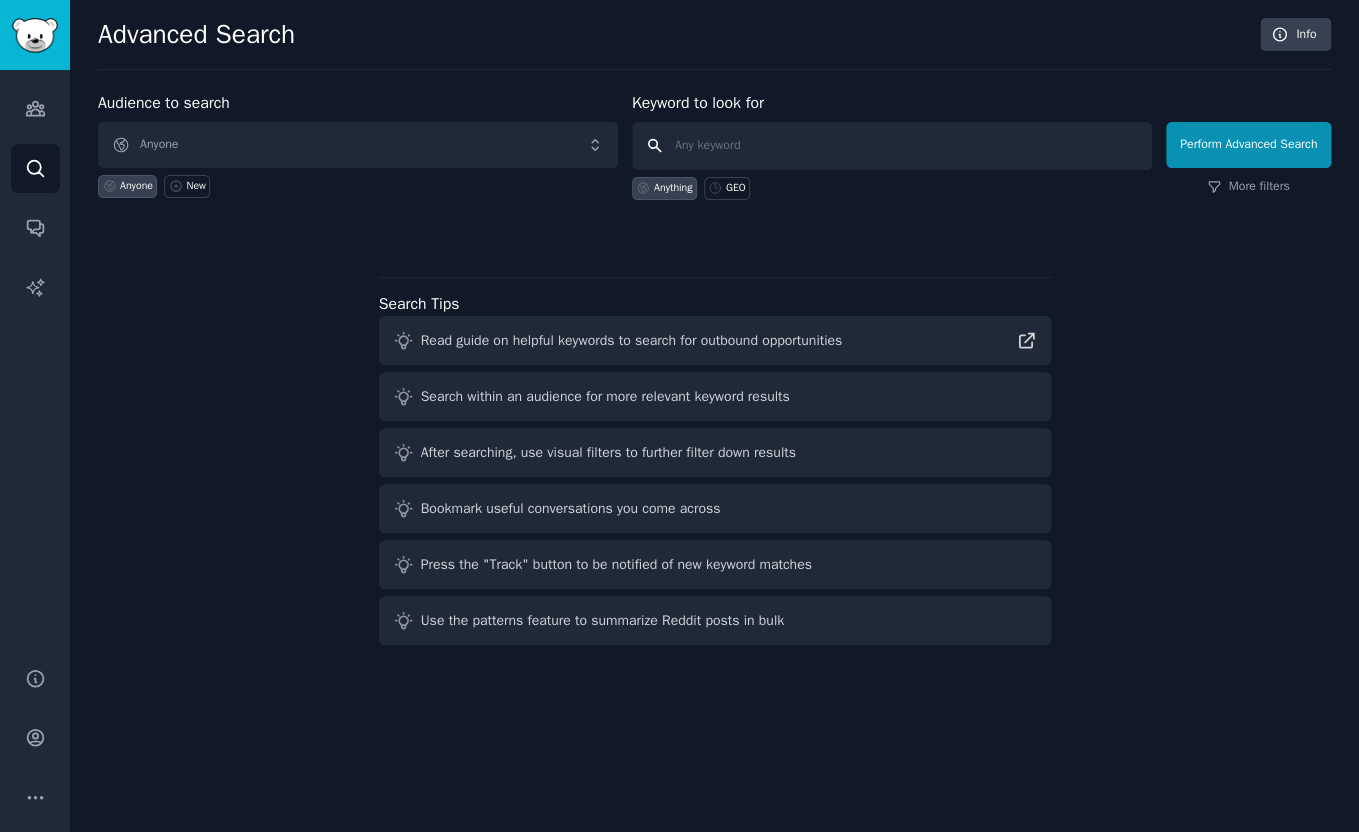 click at bounding box center [892, 146] 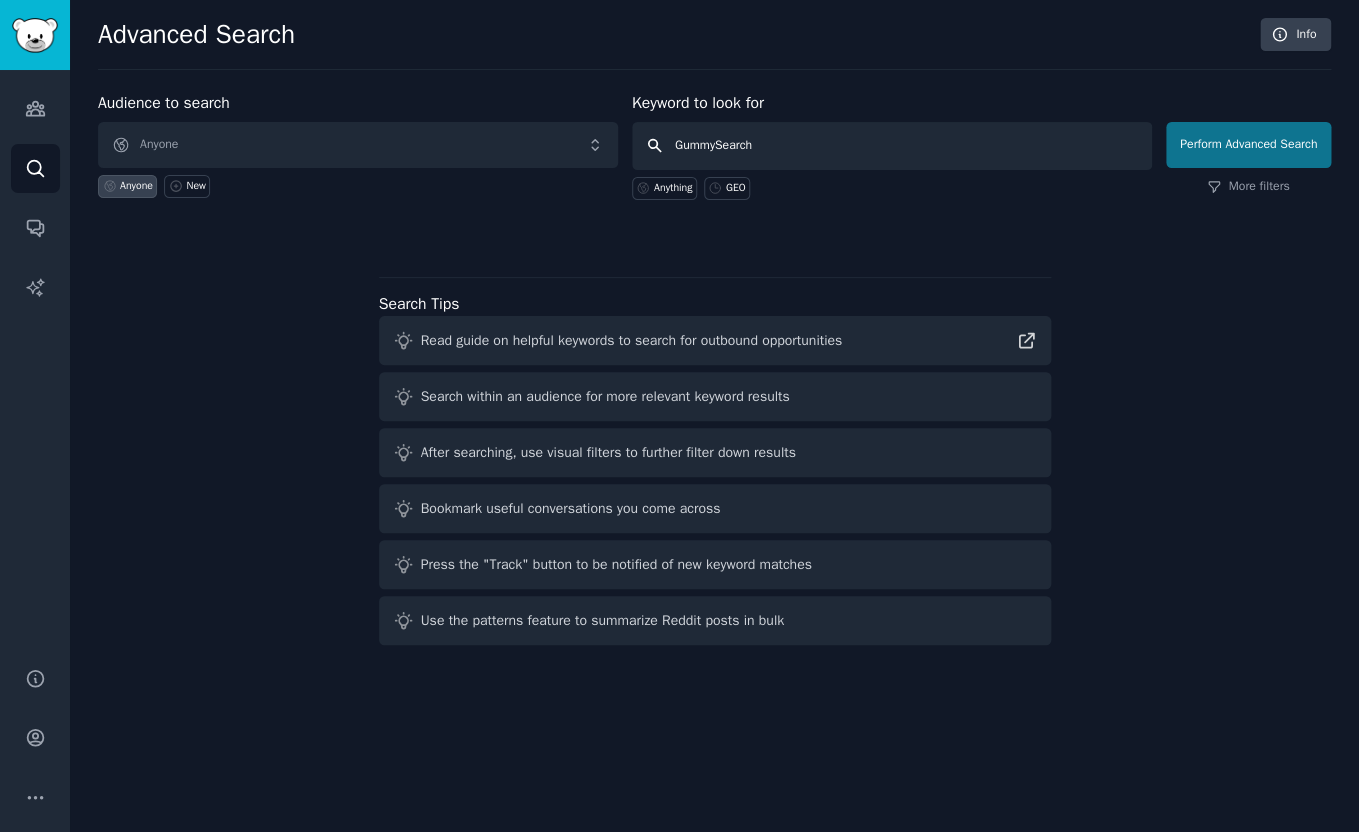 type on "GummySearch" 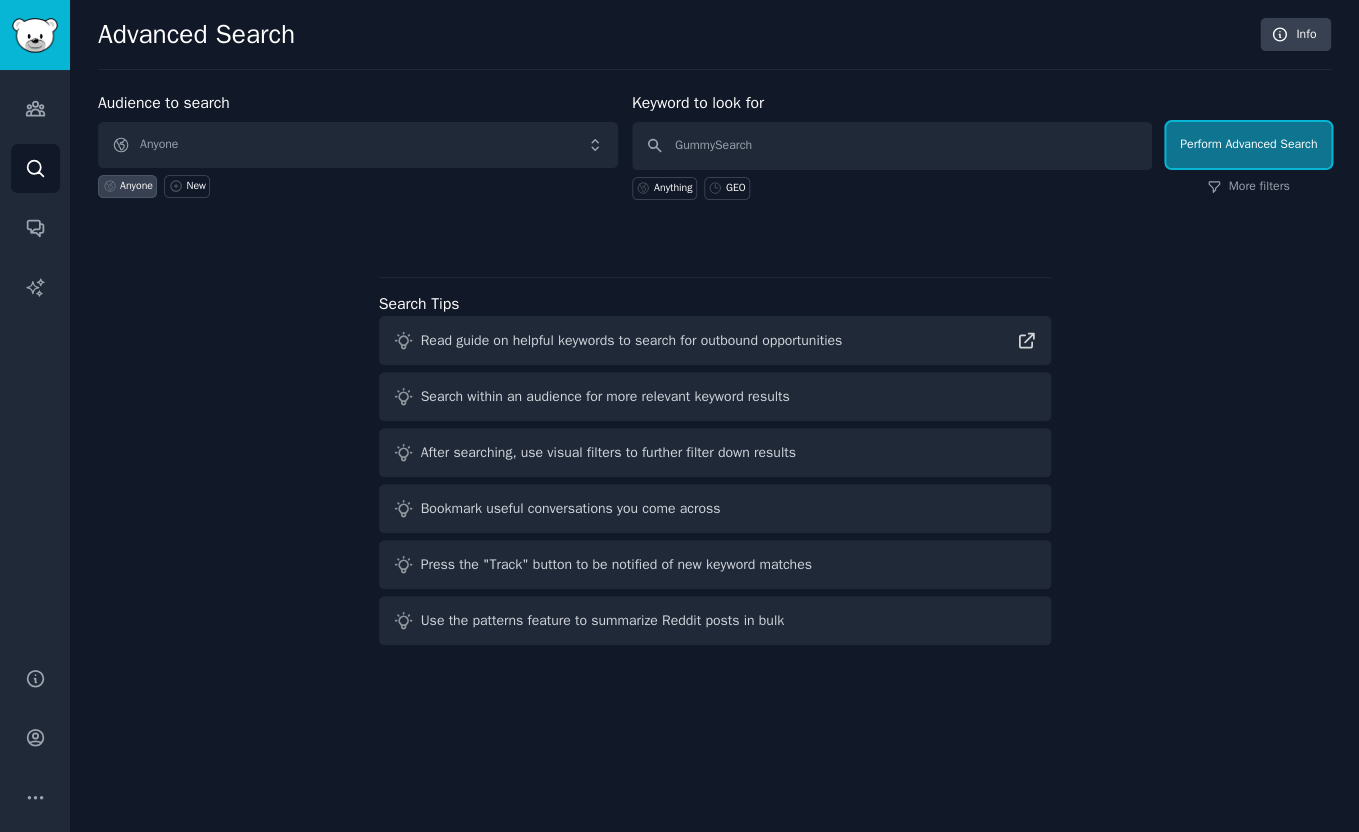 click on "Perform Advanced Search" at bounding box center [1248, 145] 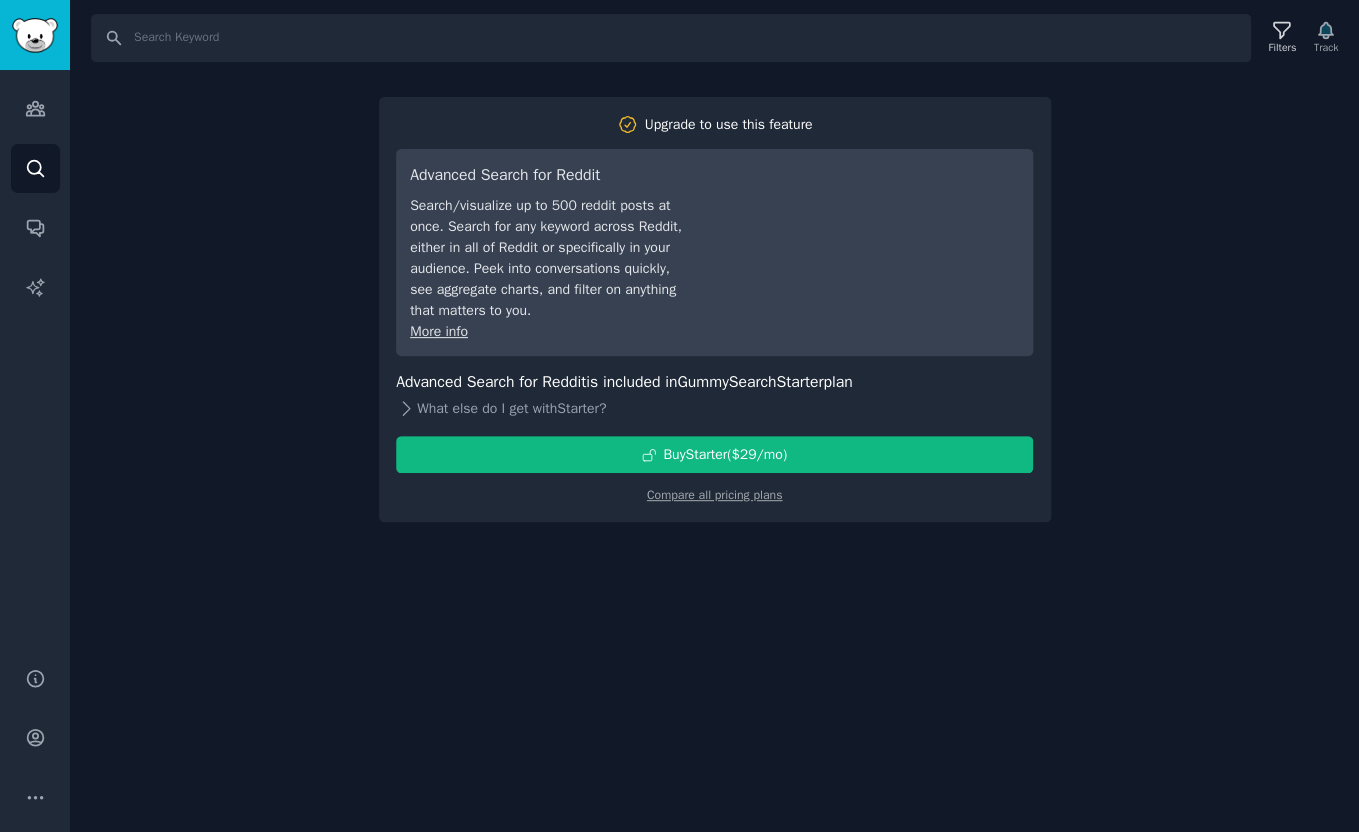 click on "What else do I get with  Starter ?" at bounding box center (714, 408) 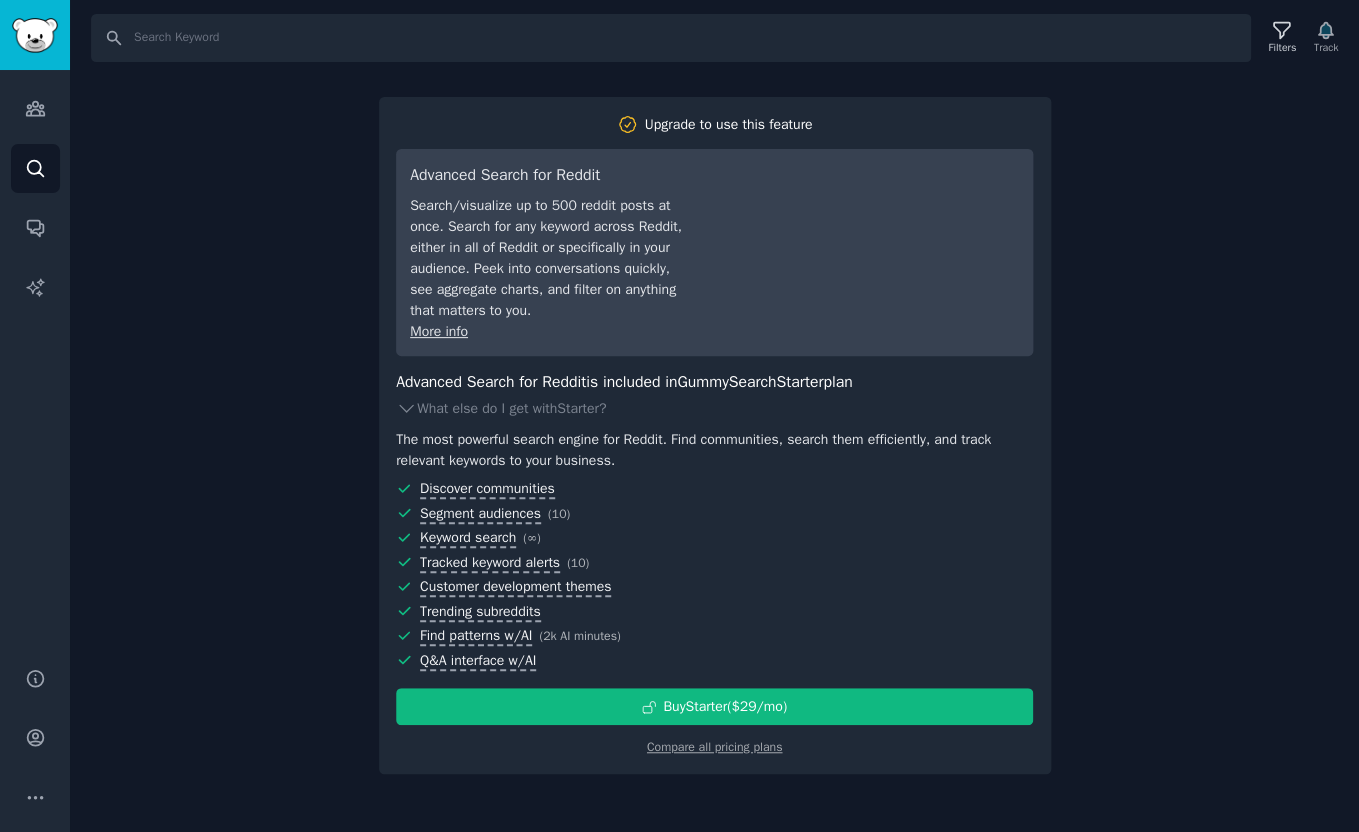 click on "Search Filters Track Upgrade to use this feature Advanced Search for Reddit Search/visualize up to 500 reddit posts at once. Search for any keyword across Reddit, either in all of Reddit or specifically in your audience. Peek into conversations quickly, see aggregate charts, and filter on anything that matters to you. More info Advanced Search for Reddit  is included in  GummySearch  Starter  plan What else do I get with  Starter ? The most powerful search engine for Reddit. Find communities, search them efficiently, and track relevant keywords to your business. Discover communities Segment audiences ( 10 ) Keyword search ( ∞ ) Tracked keyword alerts ( 10 ) Customer development themes Trending subreddits Find patterns w/AI ( 2k AI minutes ) Q&A interface w/AI Buy  Starter  ($ 29 /mo ) Compare all pricing plans" at bounding box center [714, 416] 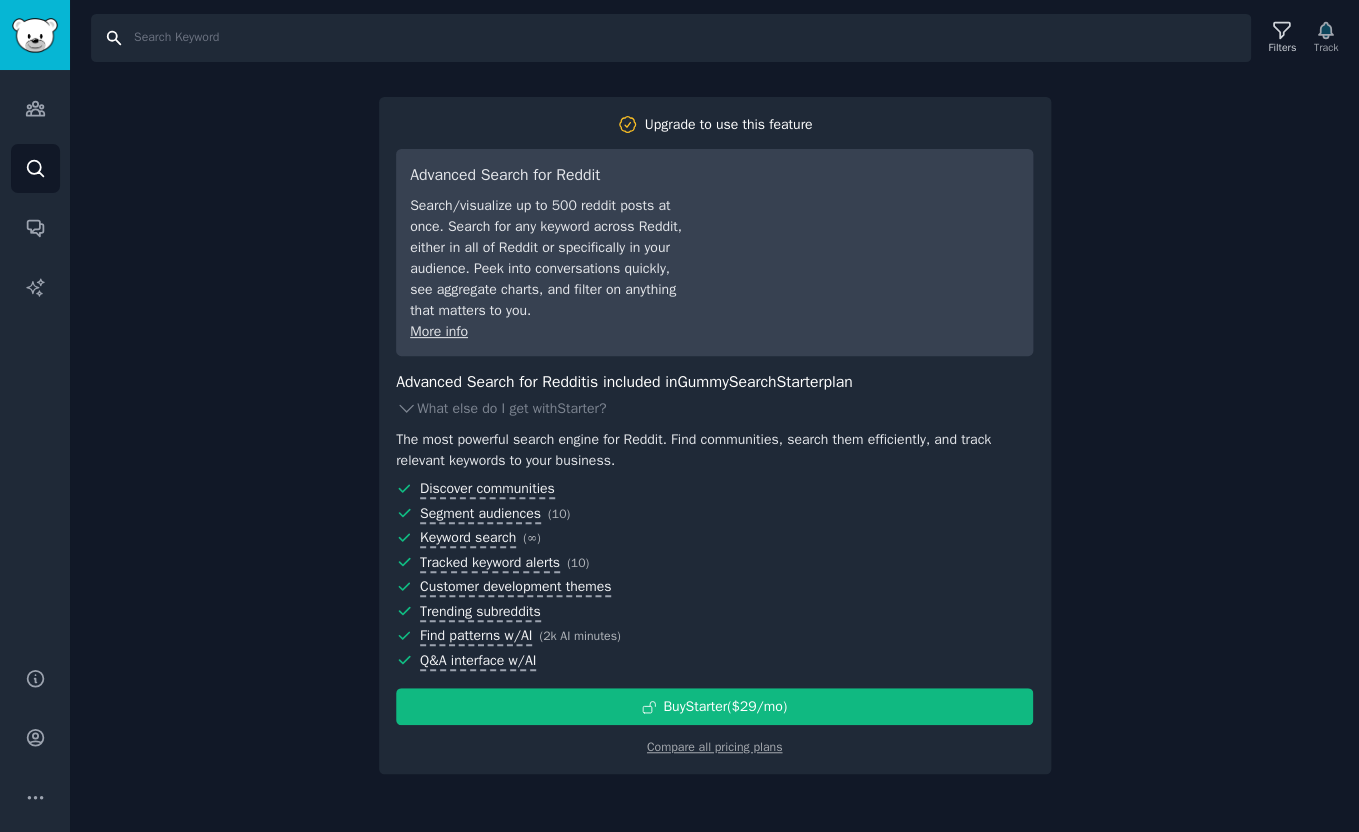 click on "Search" at bounding box center [671, 38] 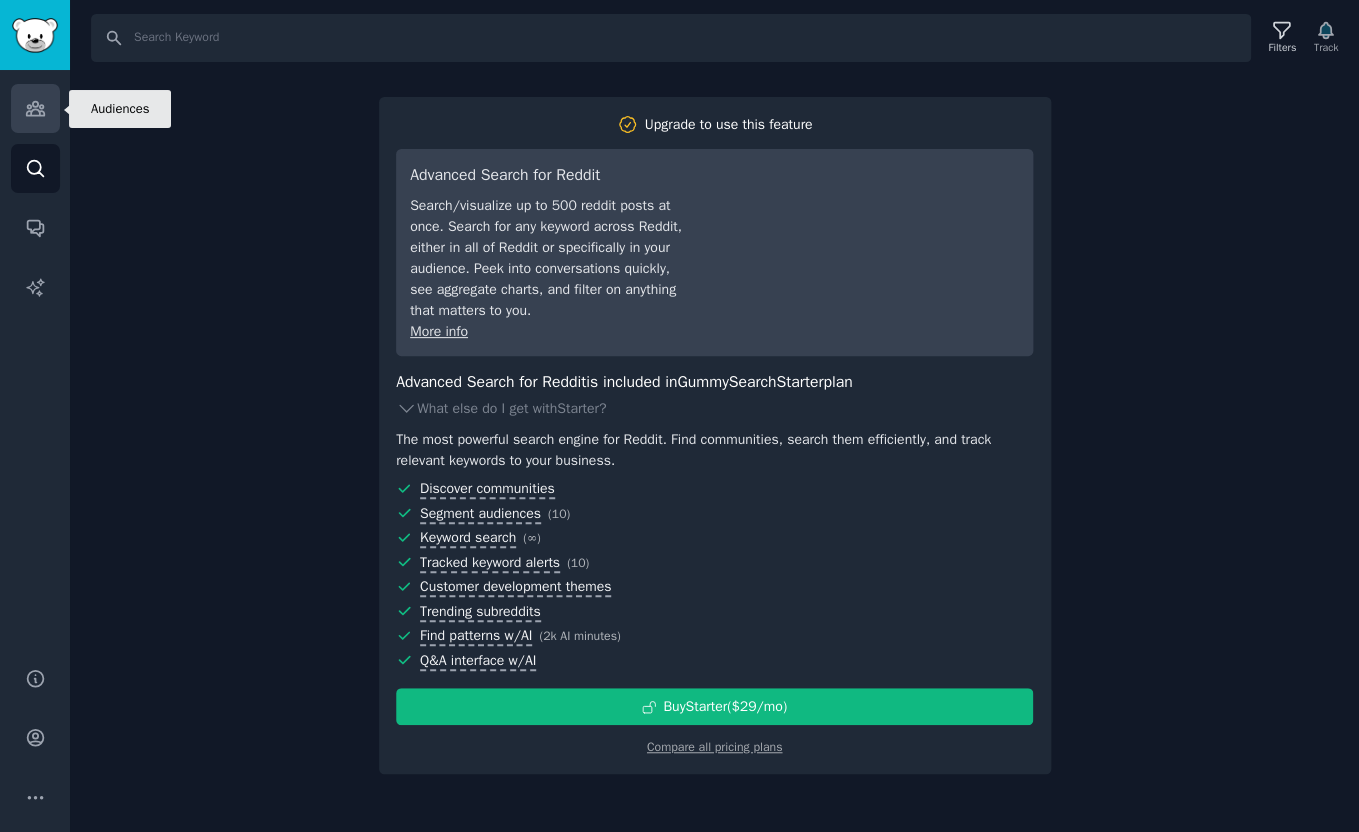 click on "Audiences" at bounding box center [35, 108] 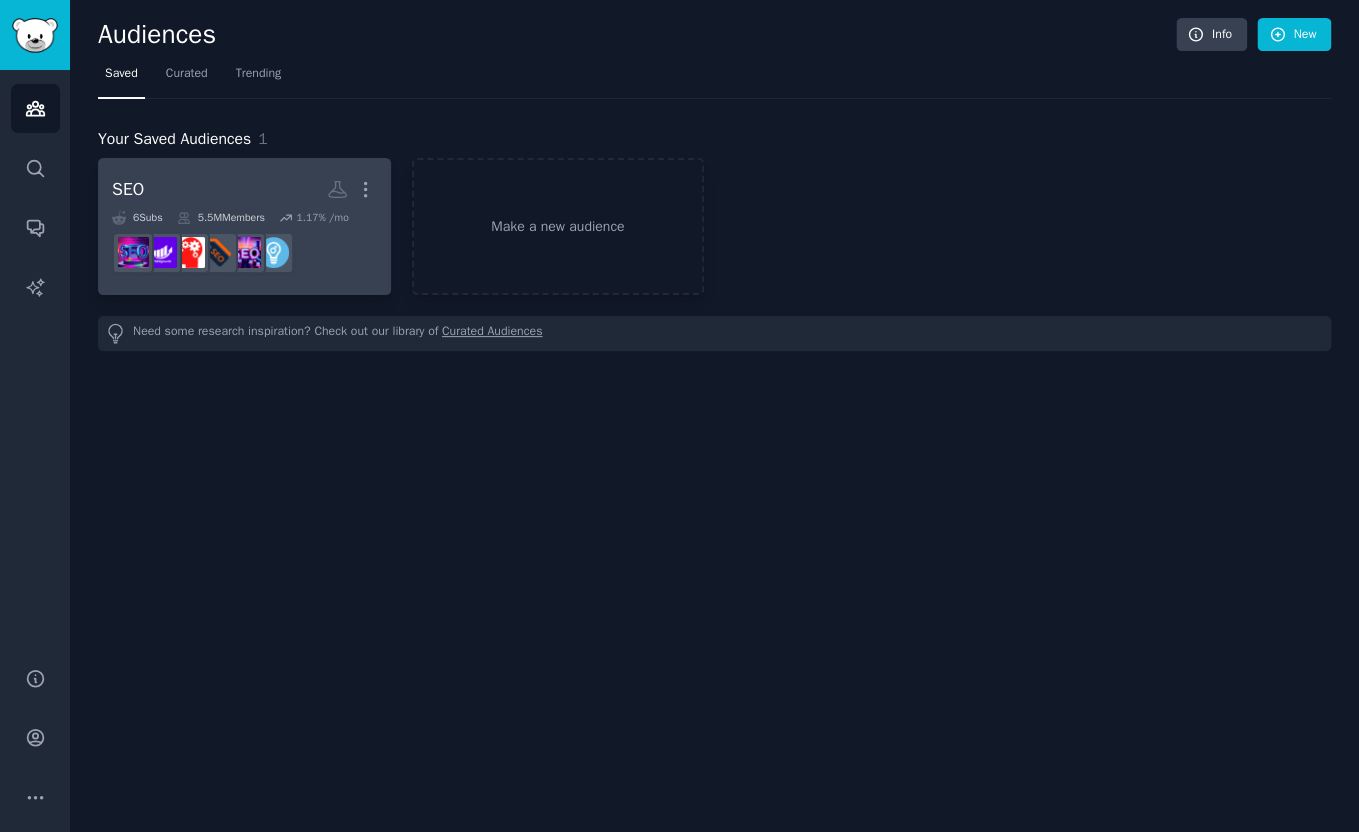 click on "SEO More" at bounding box center [244, 189] 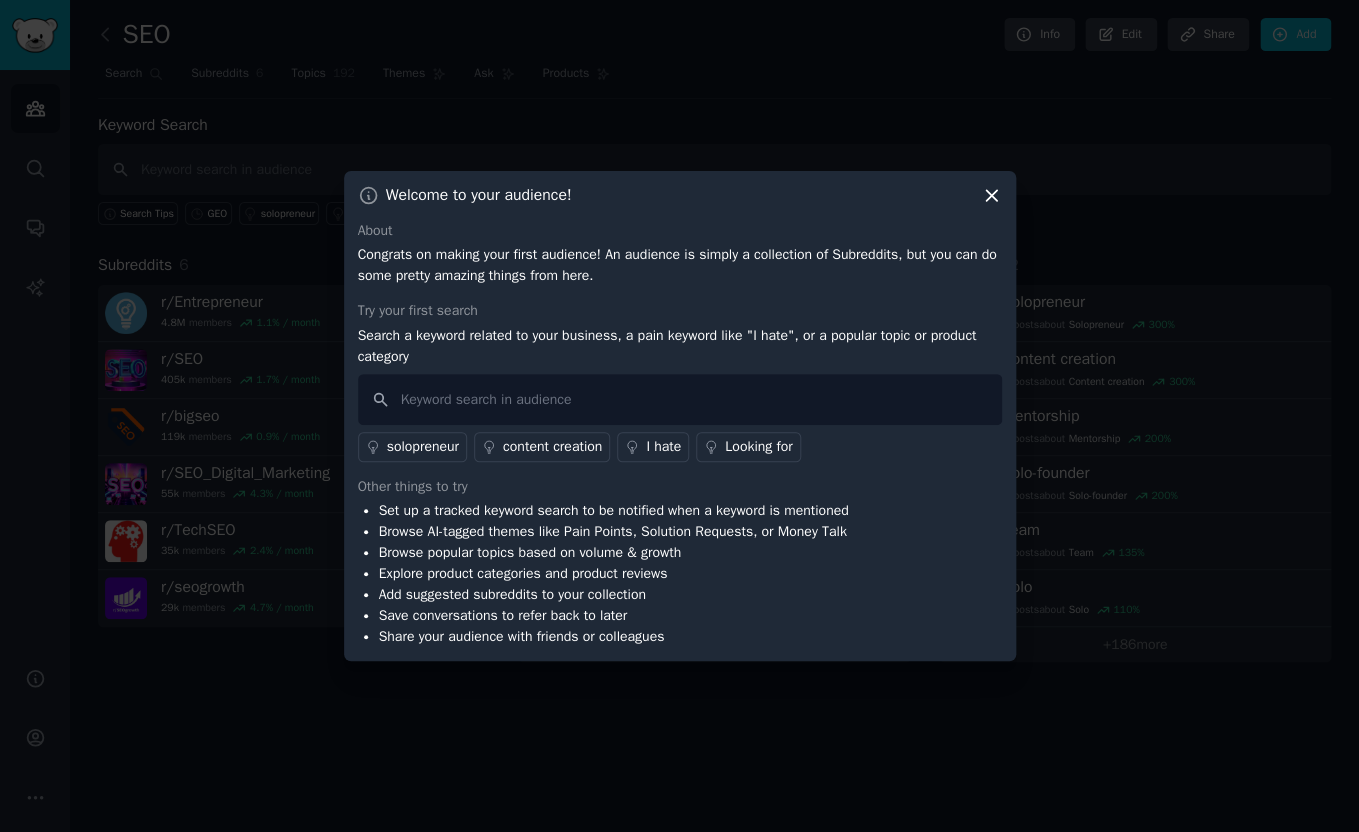 click on "Welcome to your audience! About Congrats on making your first audience! An audience is simply a collection of Subreddits, but you can do some pretty amazing things from here. Try your first search Search a keyword related to your business, a pain keyword like "I hate", or a popular topic or product category solopreneur content creation I hate Looking for Other things to try Set up a tracked keyword search to be notified when a keyword is mentioned Browse AI-tagged themes like Pain Points, Solution Requests, or Money Talk Browse popular topics based on volume & growth Explore product categories and product reviews Add suggested subreddits to your collection Save conversations to refer back to later Share your audience with friends or colleagues" at bounding box center (680, 416) 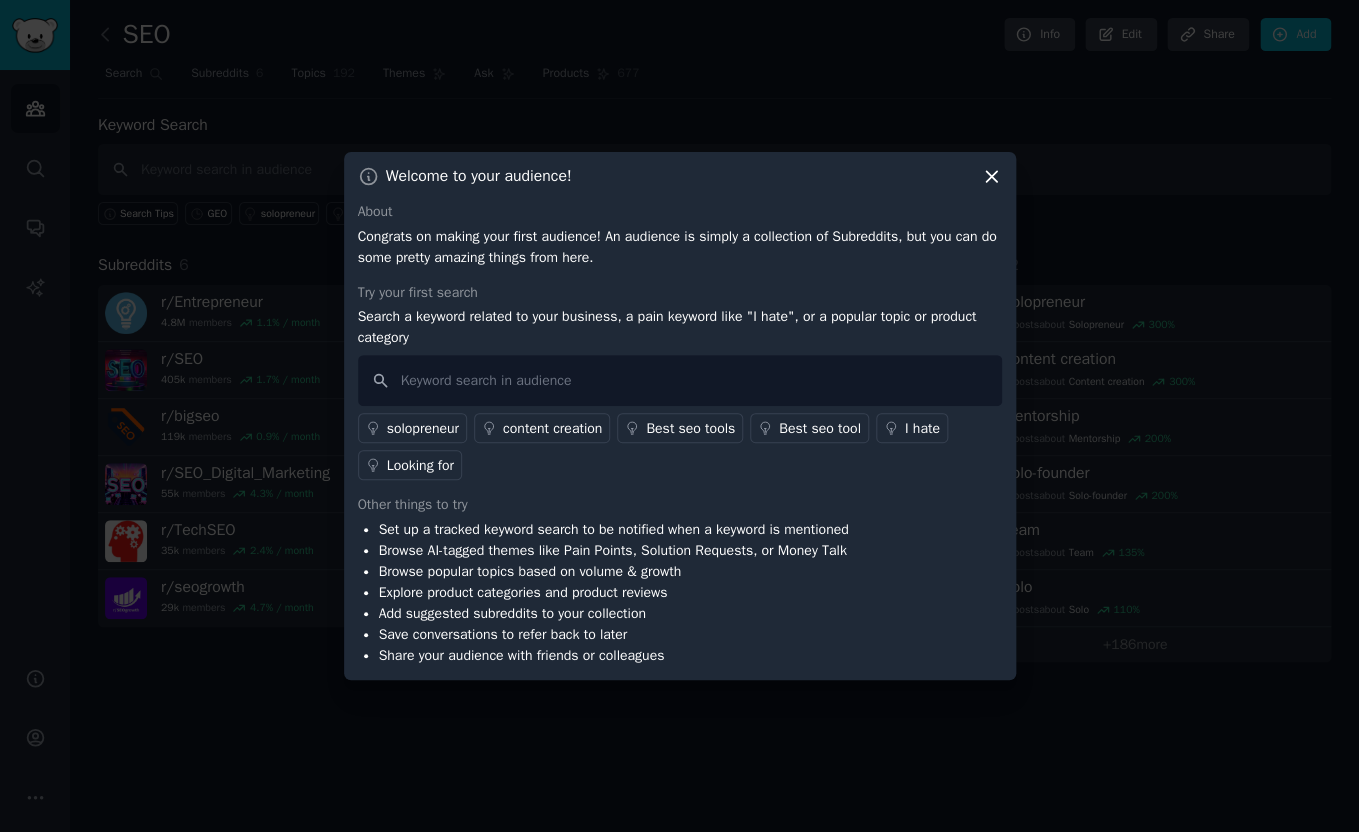 click on "Welcome to your audience! About Congrats on making your first audience! An audience is simply a collection of Subreddits, but you can do some pretty amazing things from here. Try your first search Search a keyword related to your business, a pain keyword like "I hate", or a popular topic or product category solopreneur content creation Best seo tools Best seo tool I hate Looking for Other things to try Set up a tracked keyword search to be notified when a keyword is mentioned Browse AI-tagged themes like Pain Points, Solution Requests, or Money Talk Browse popular topics based on volume & growth Explore product categories and product reviews Add suggested subreddits to your collection Save conversations to refer back to later Share your audience with friends or colleagues" at bounding box center [680, 416] 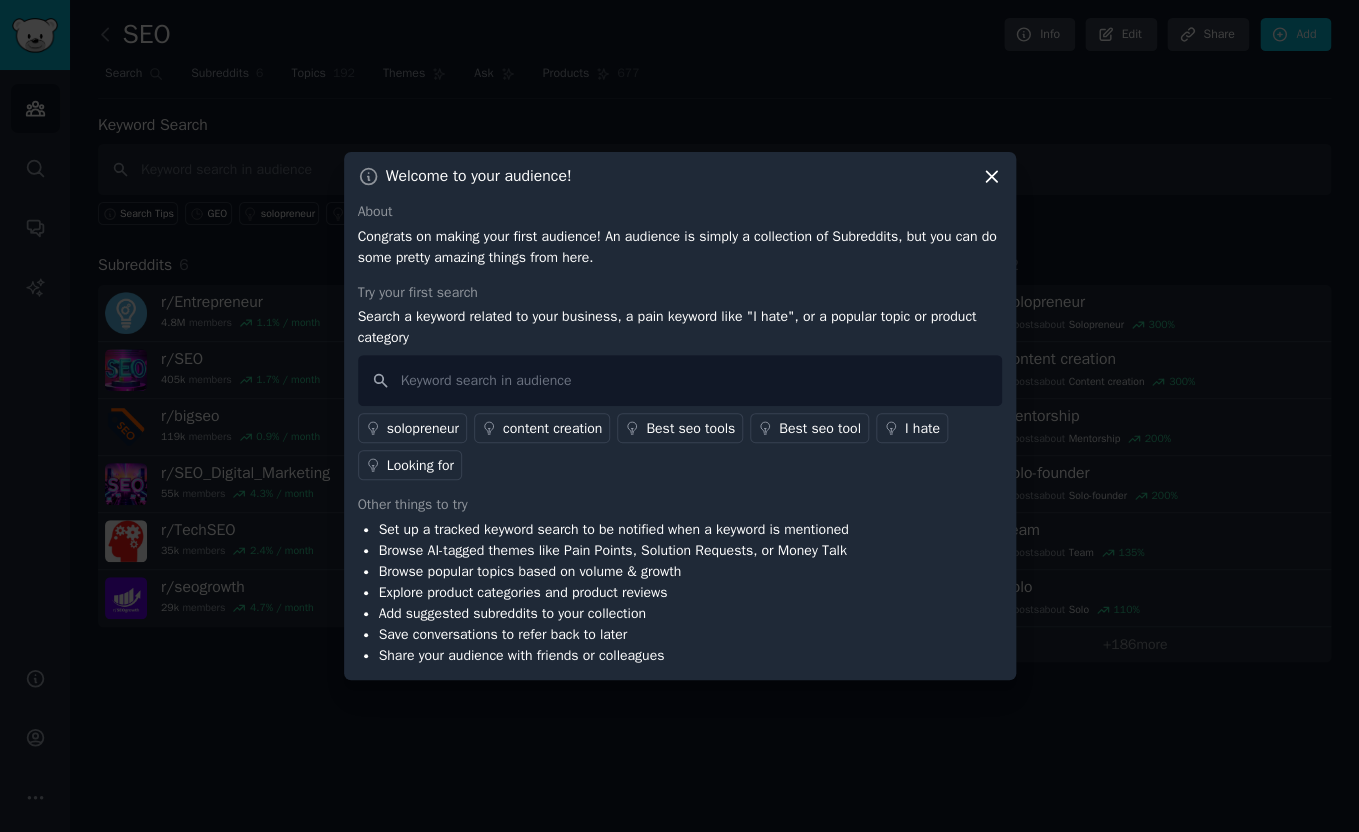 click 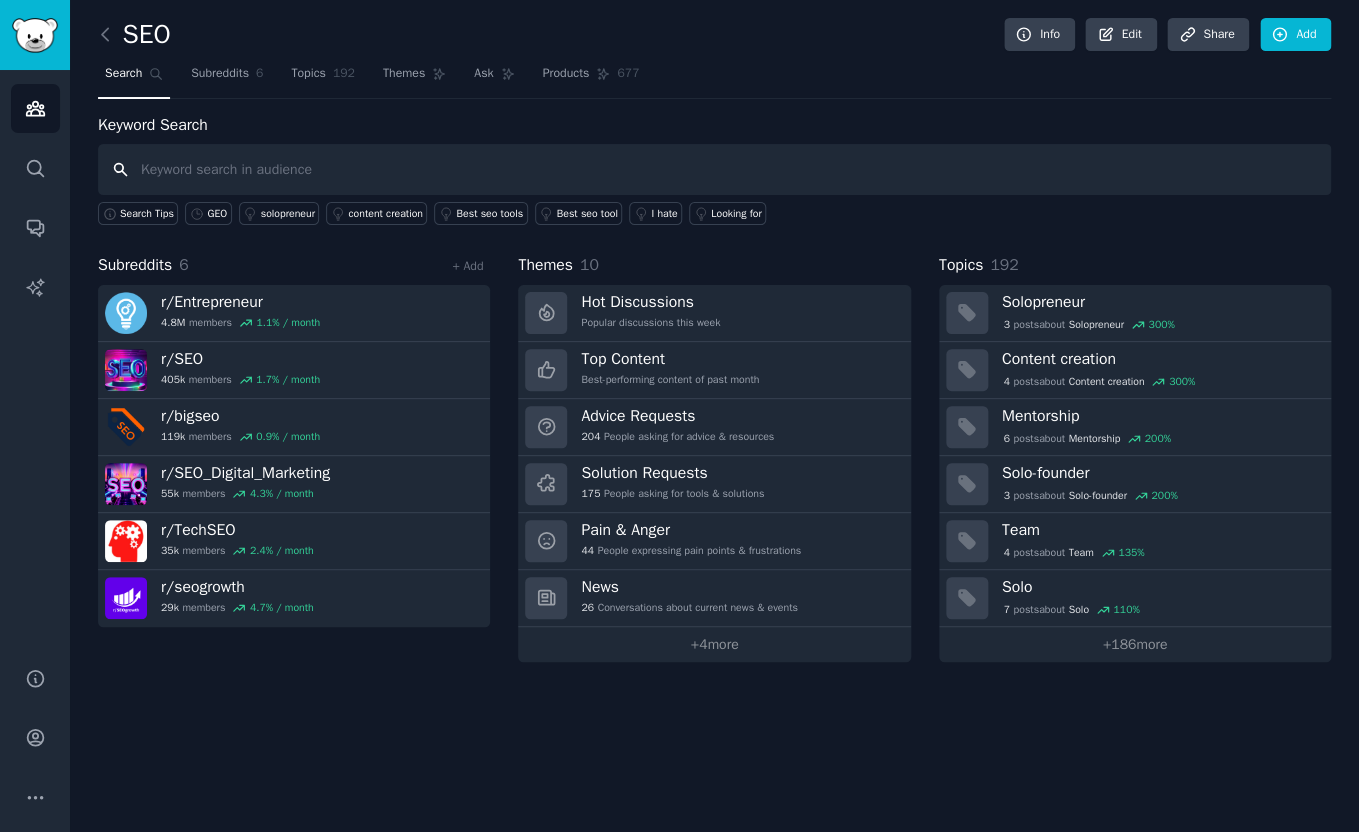 paste on "peec" 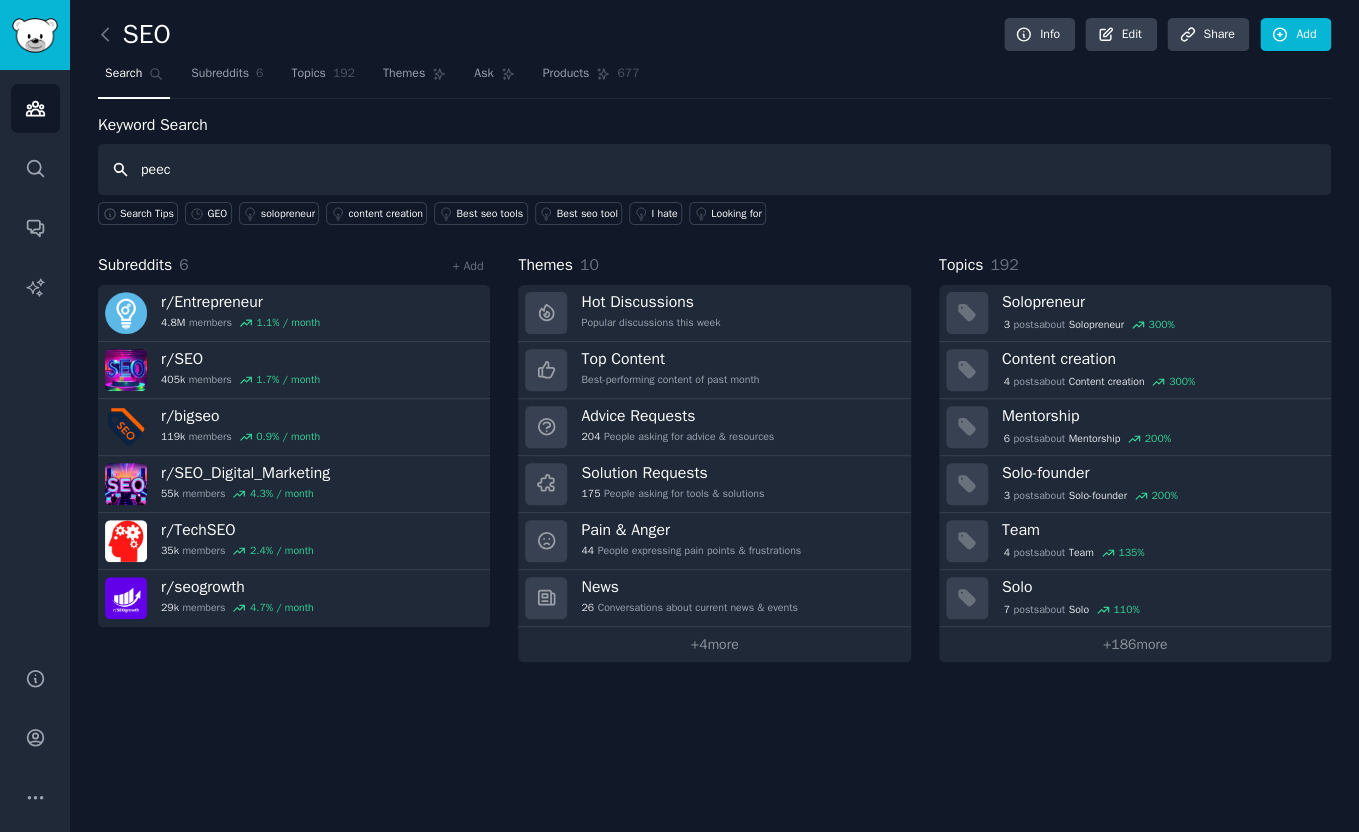 type on "peec" 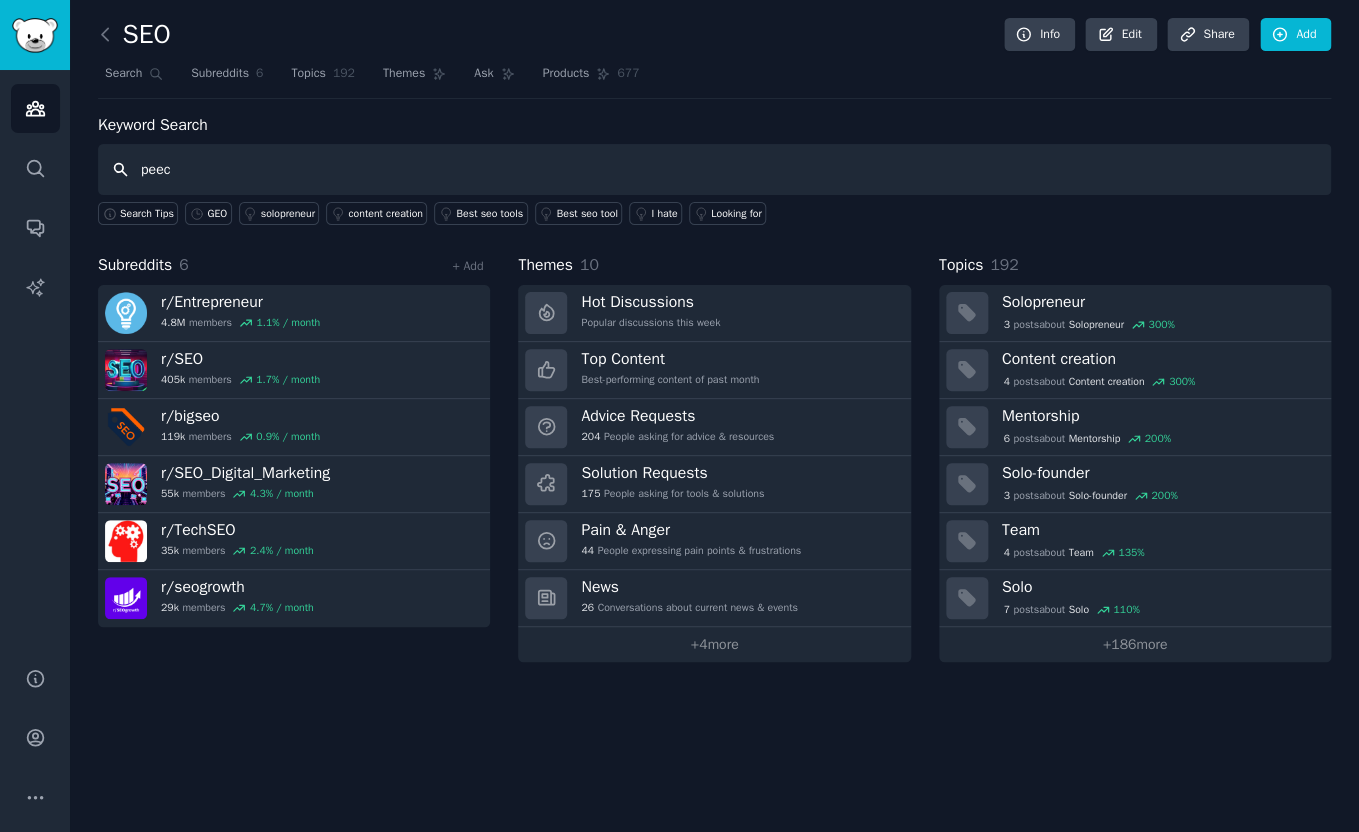 type 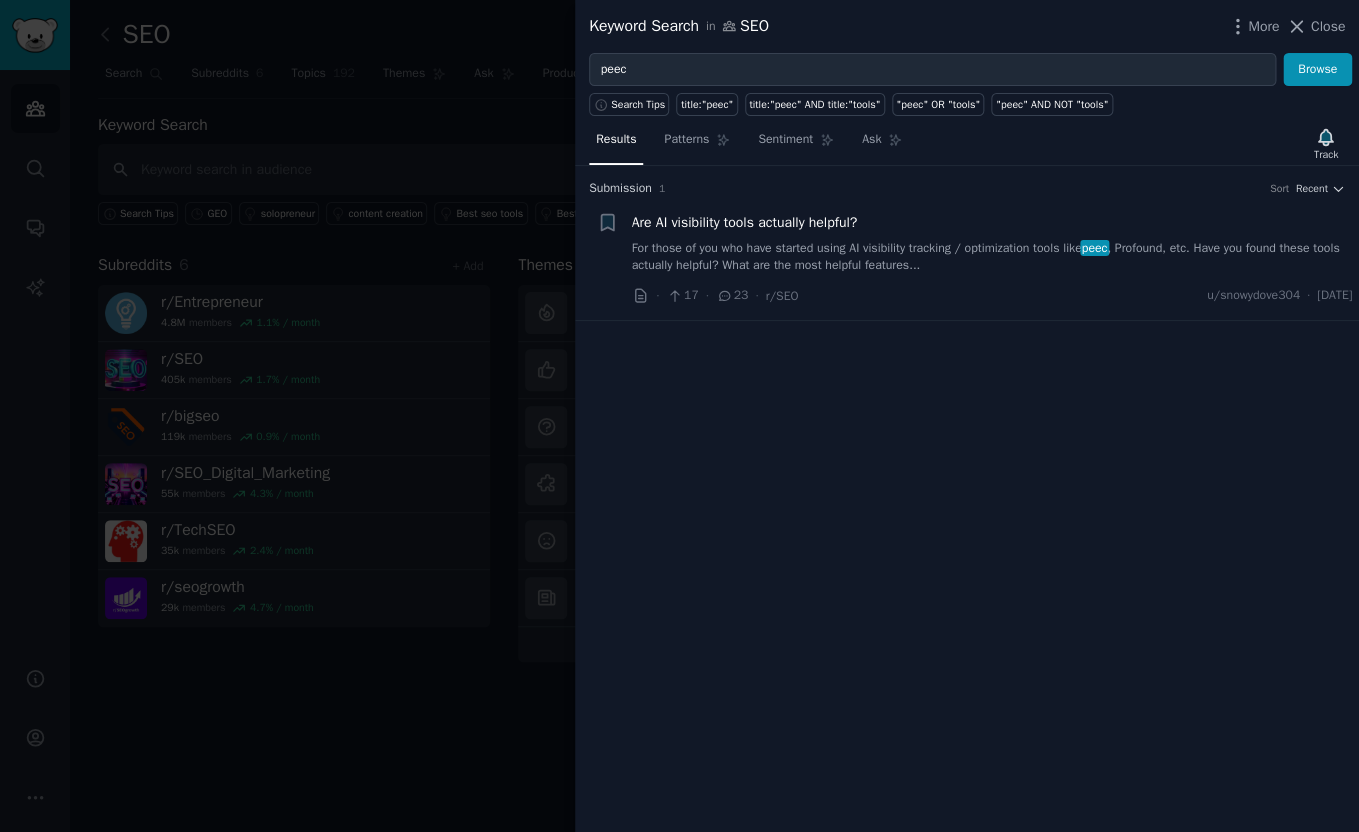 click on "Are AI visibility tools actually helpful?" at bounding box center (745, 222) 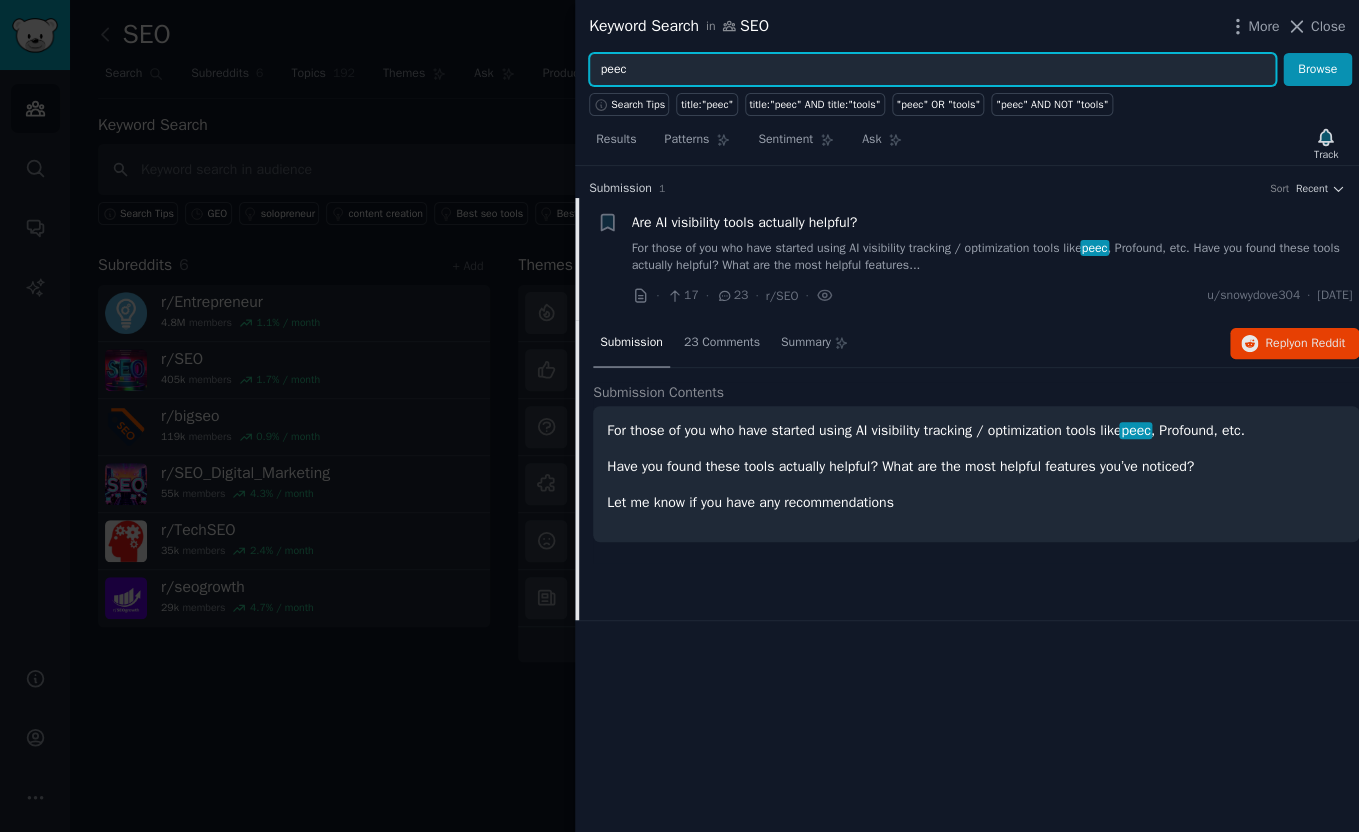 click on "peec" at bounding box center (932, 70) 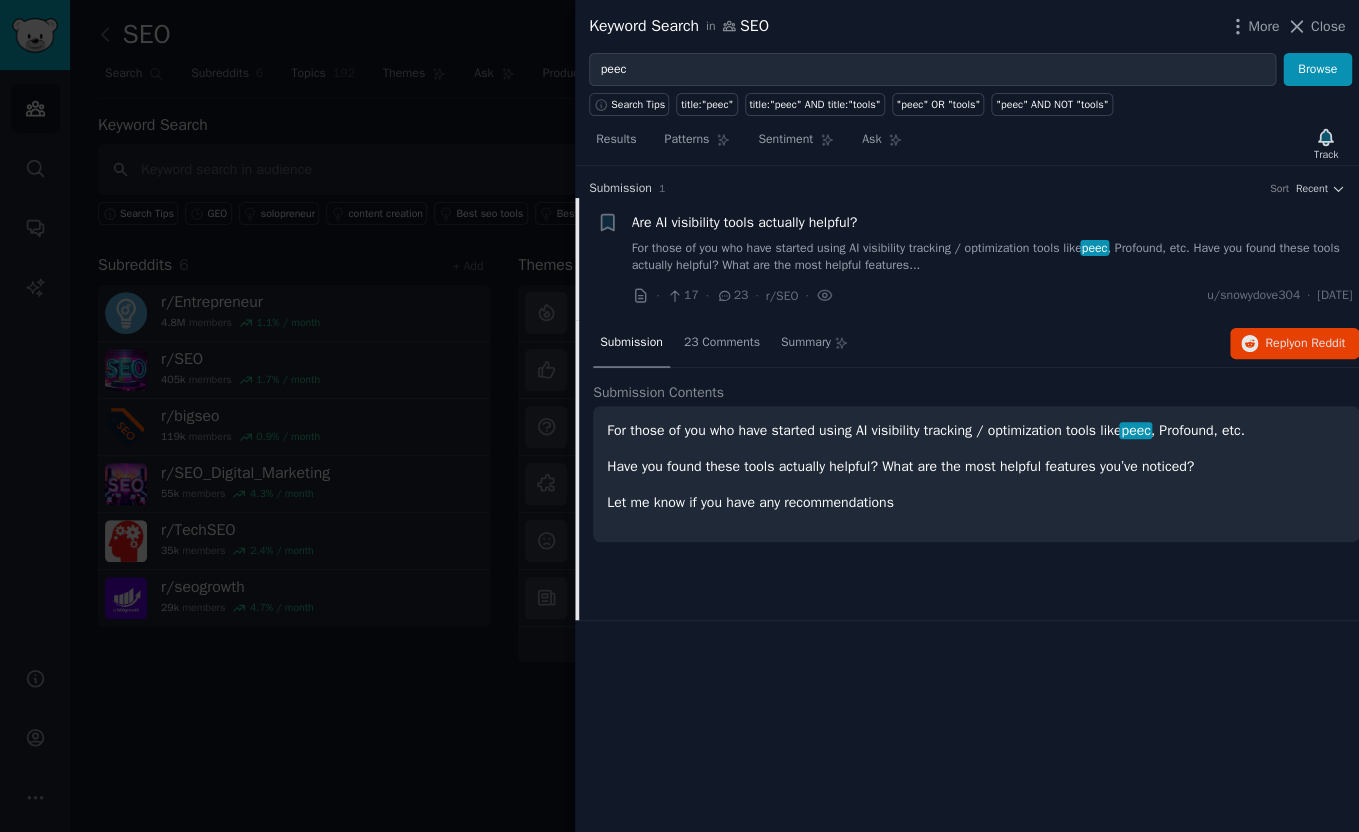 click on "Are AI visibility tools actually helpful?" at bounding box center (745, 222) 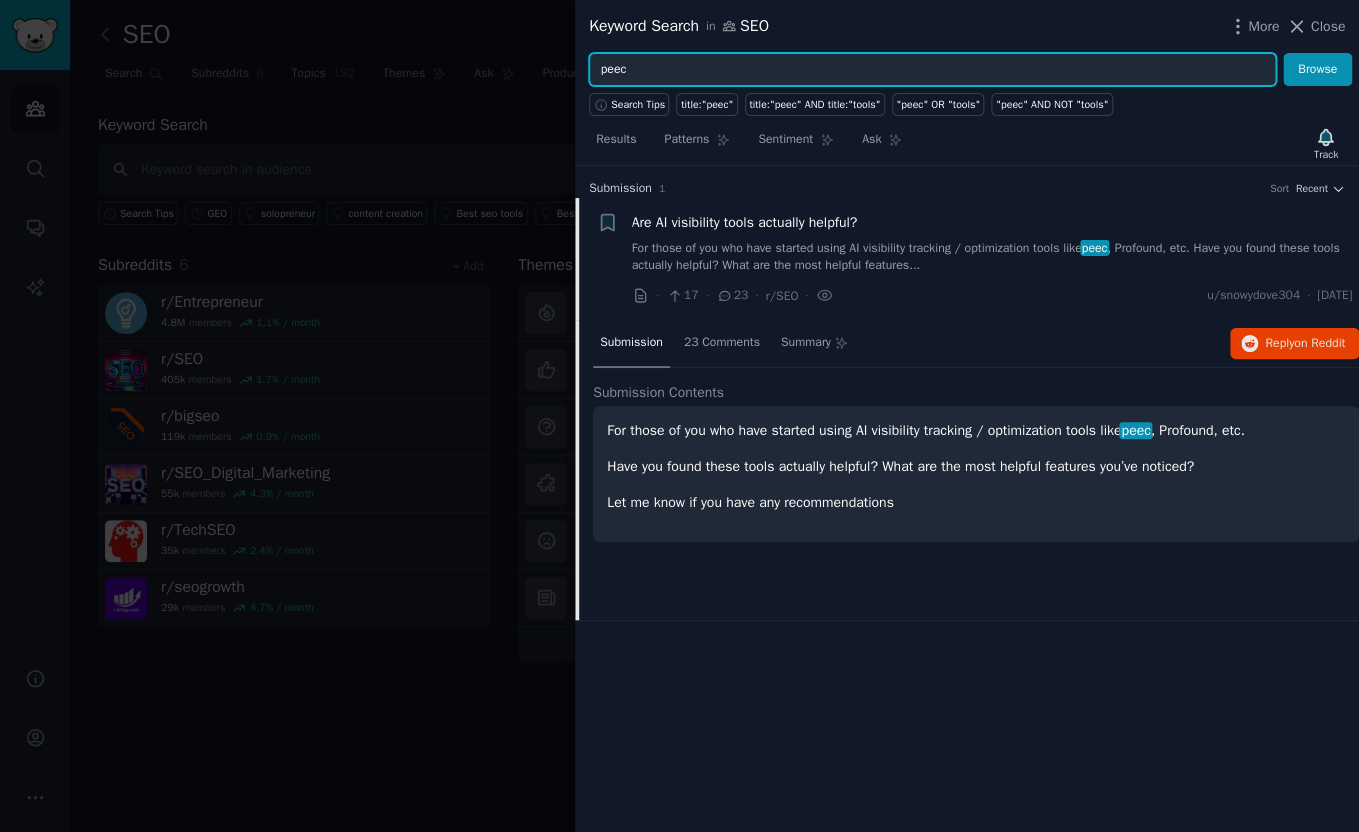 click on "peec" at bounding box center (932, 70) 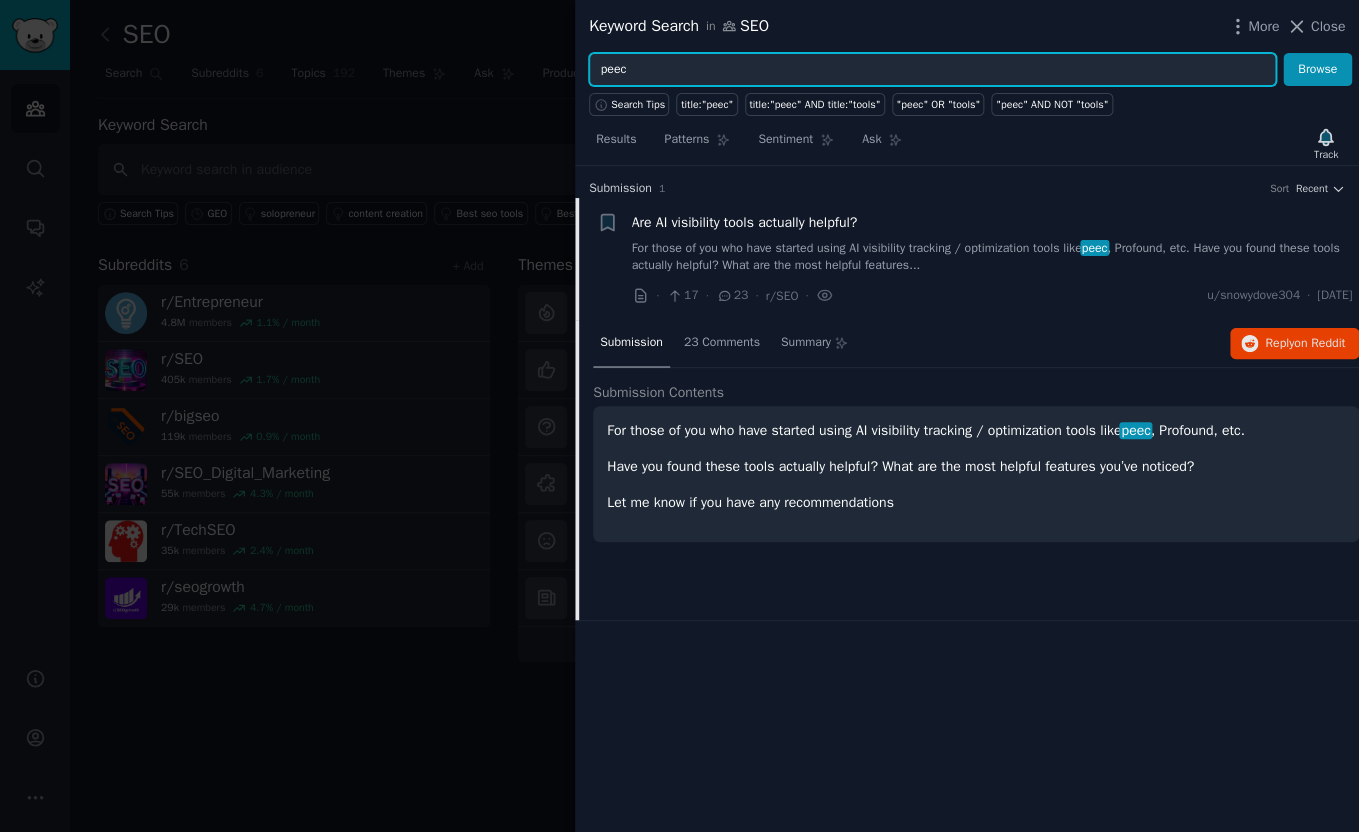 click on "peec" at bounding box center [932, 70] 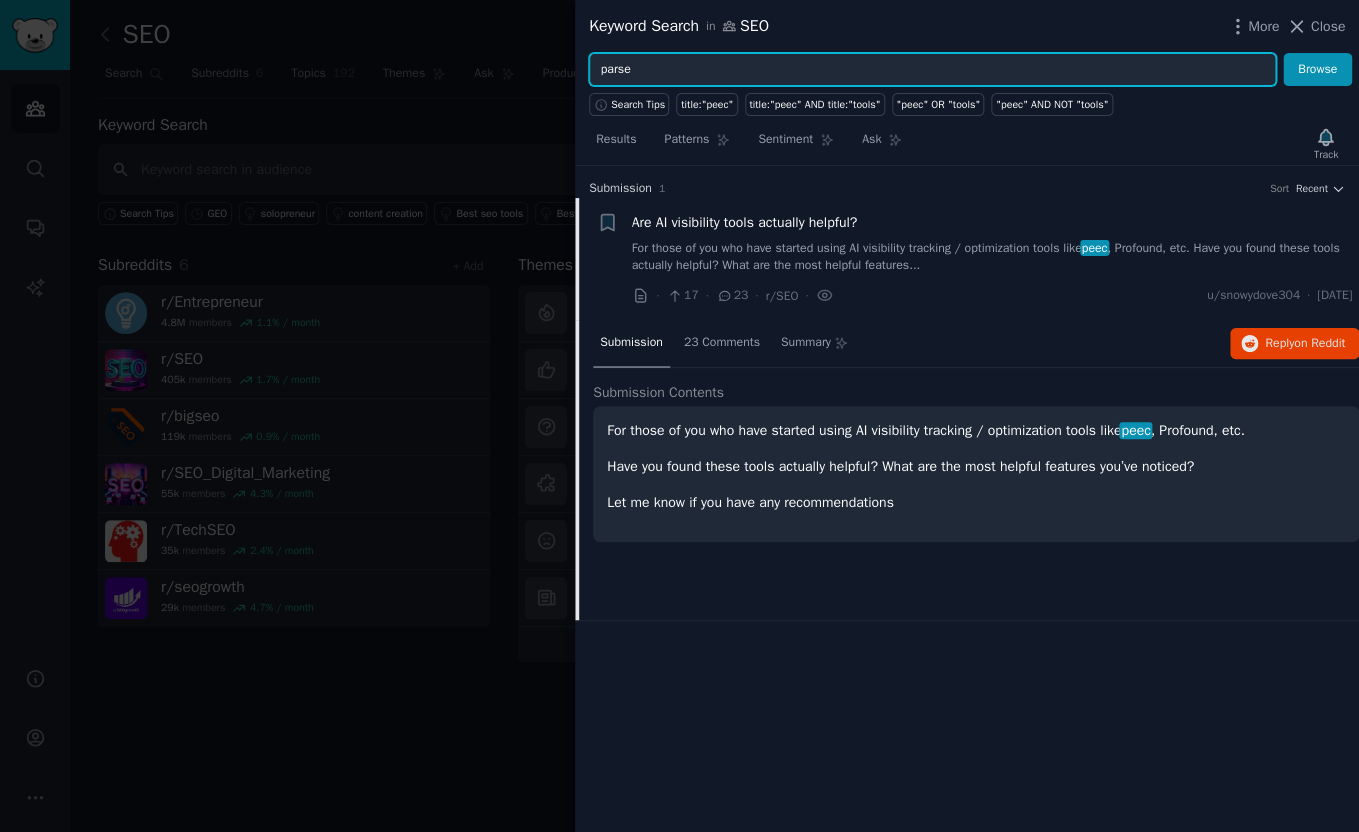 type on "parse" 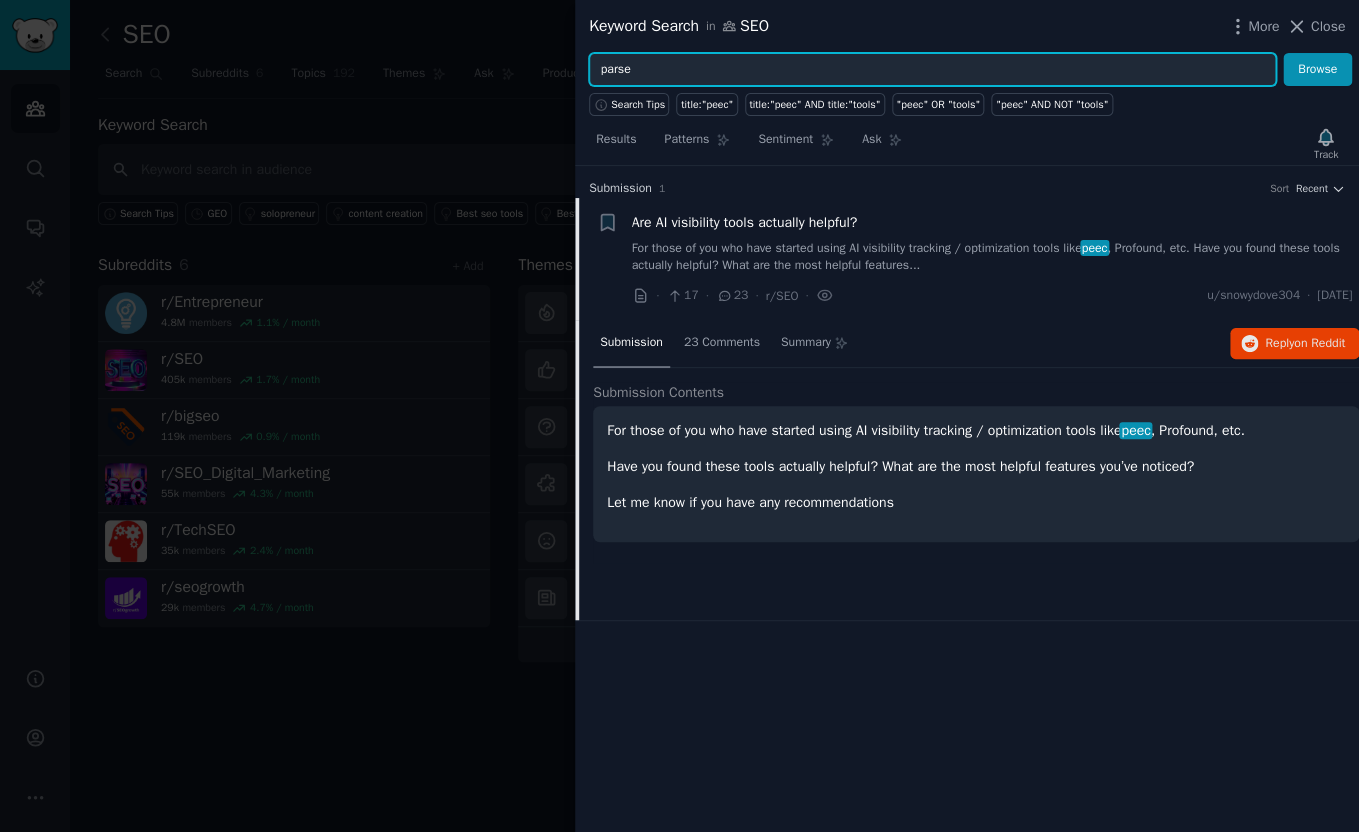 click on "Browse" at bounding box center [1317, 70] 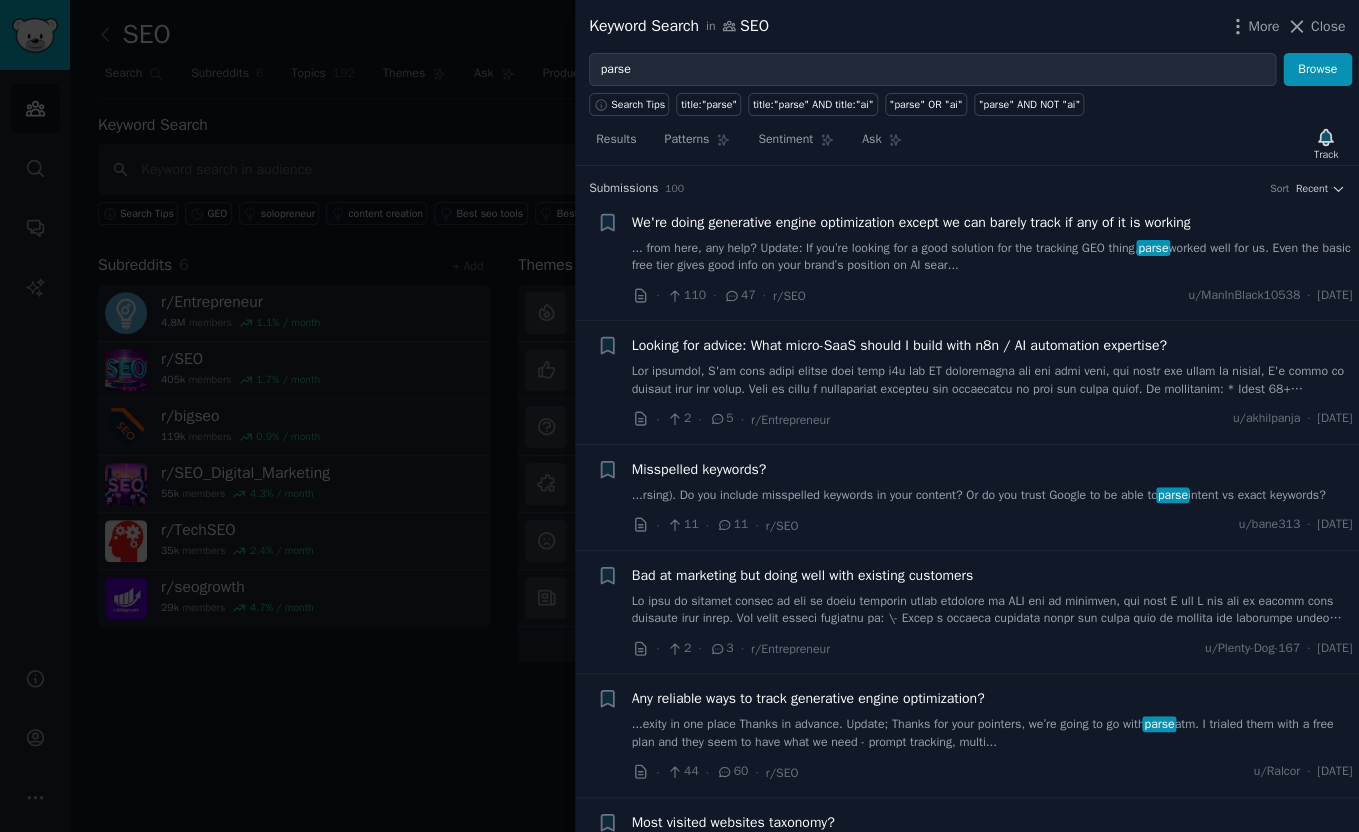 click on "We're doing generative engine optimization except we can barely track if any of it is working" at bounding box center [911, 222] 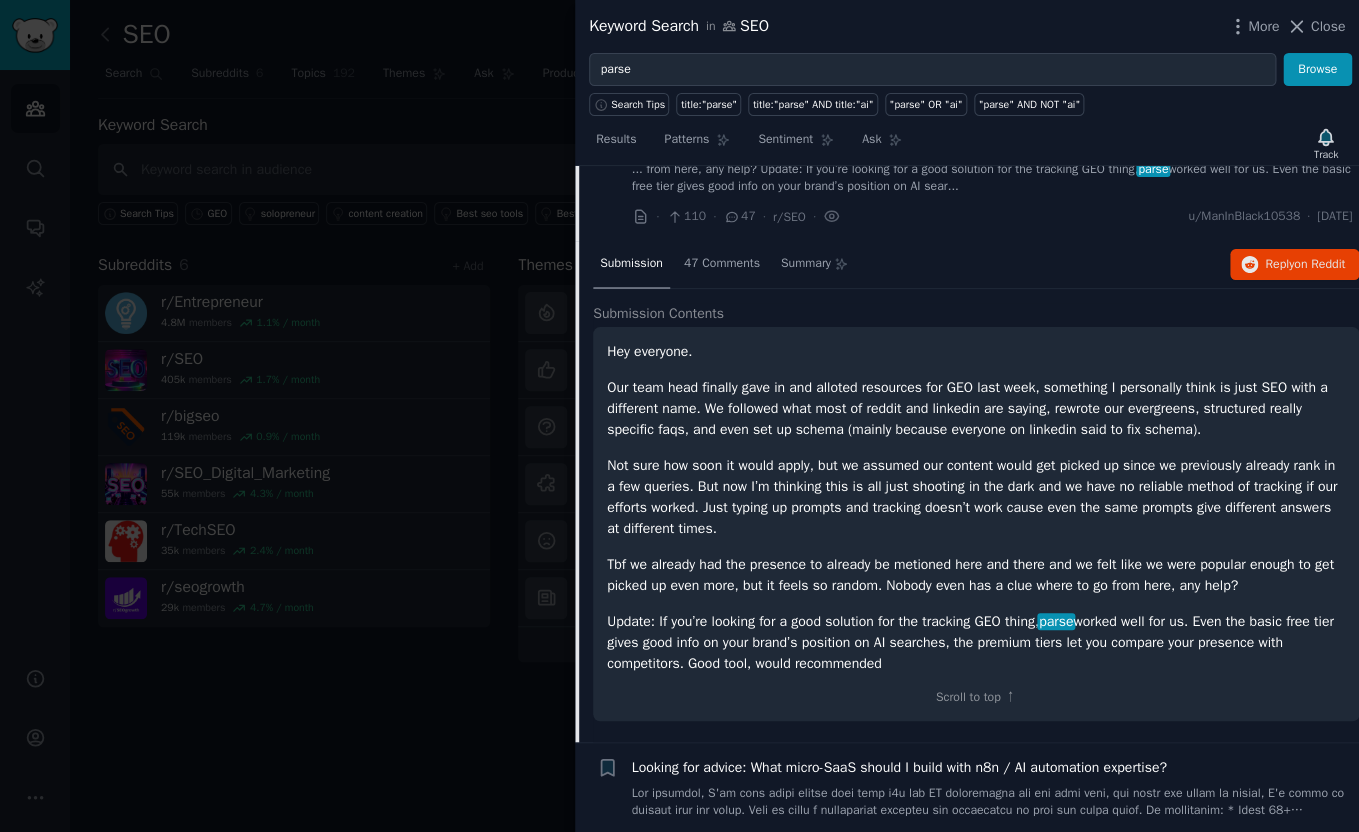 scroll, scrollTop: 123, scrollLeft: 0, axis: vertical 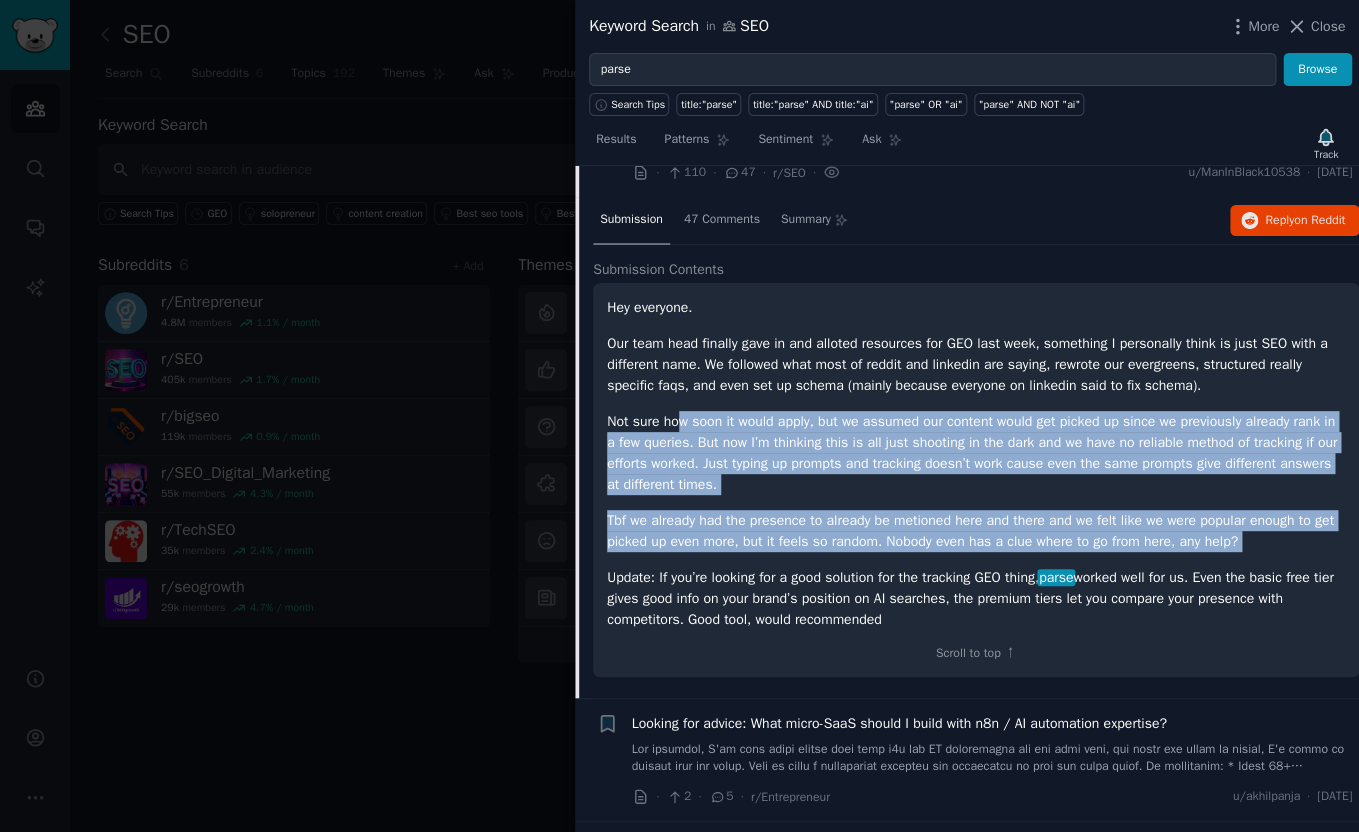drag, startPoint x: 679, startPoint y: 427, endPoint x: 891, endPoint y: 560, distance: 250.26585 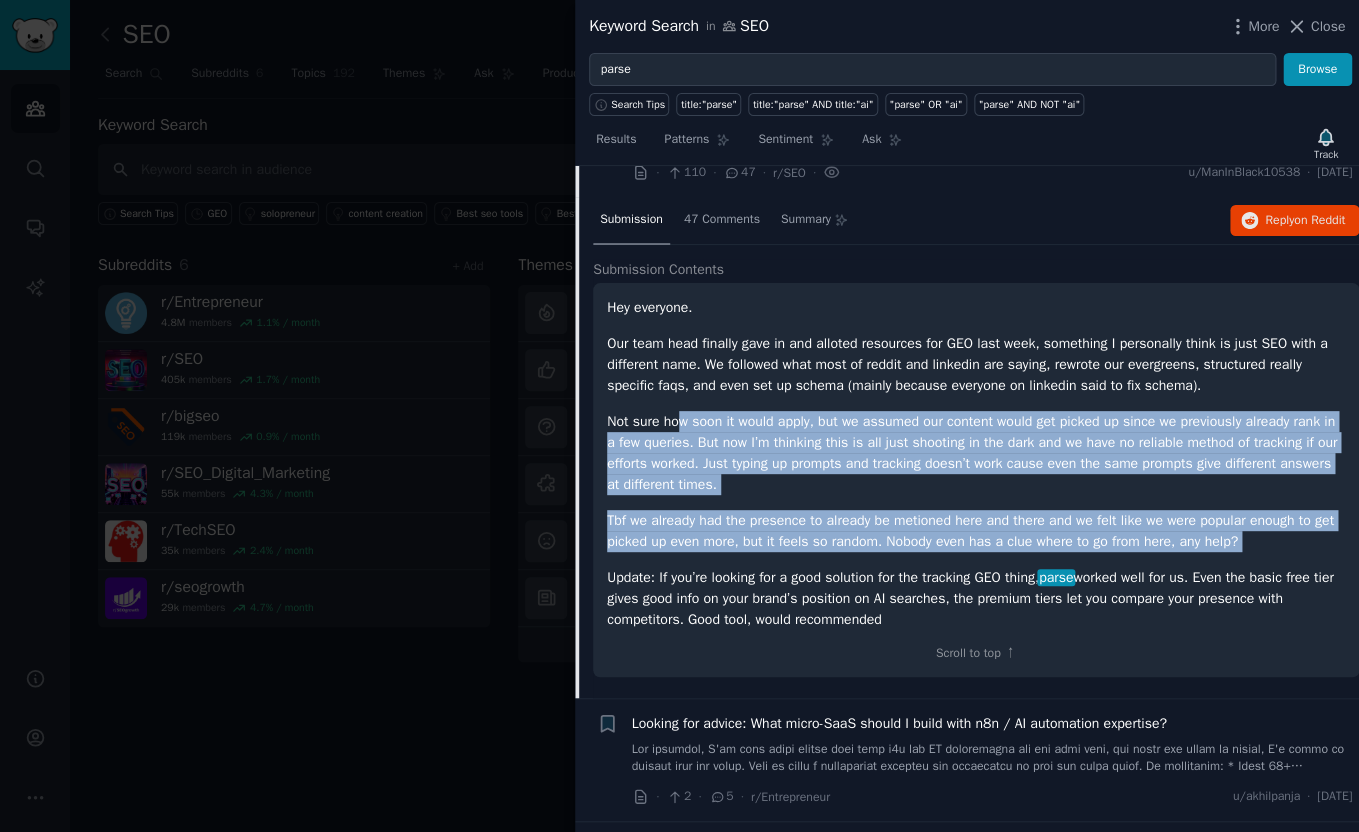 click on "Hey everyone.
Our team head finally gave in and alloted resources for GEO last week, something I personally think is just SEO with a different name. We followed what most of reddit and linkedin are saying, rewrote our evergreens, structured really specific faqs, and even set up schema (mainly because everyone on linkedin said to fix schema).
Not sure how soon it would apply, but we assumed our content would get picked up since we previously already rank in a few queries. But now I’m thinking this is all just shooting in the dark and we have no reliable method of tracking if our efforts worked. Just typing up prompts and tracking doesn’t work cause even the same prompts give different answers at different times.
Tbf we already had the presence to already be metioned here and there and we felt like we were popular enough to get picked up even more, but it feels so random. Nobody even has a clue where to go from here, any help?
parse" at bounding box center (976, 463) 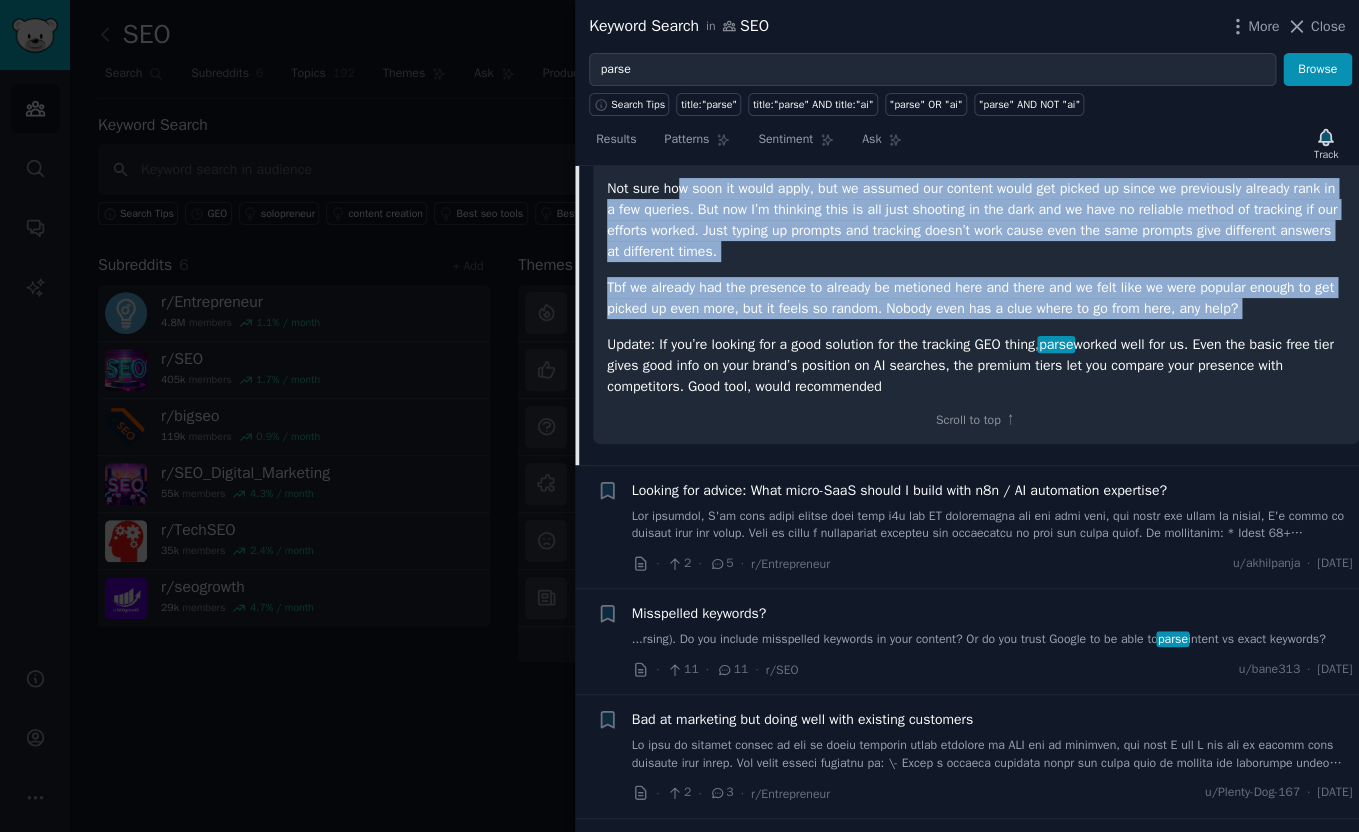 scroll, scrollTop: 483, scrollLeft: 0, axis: vertical 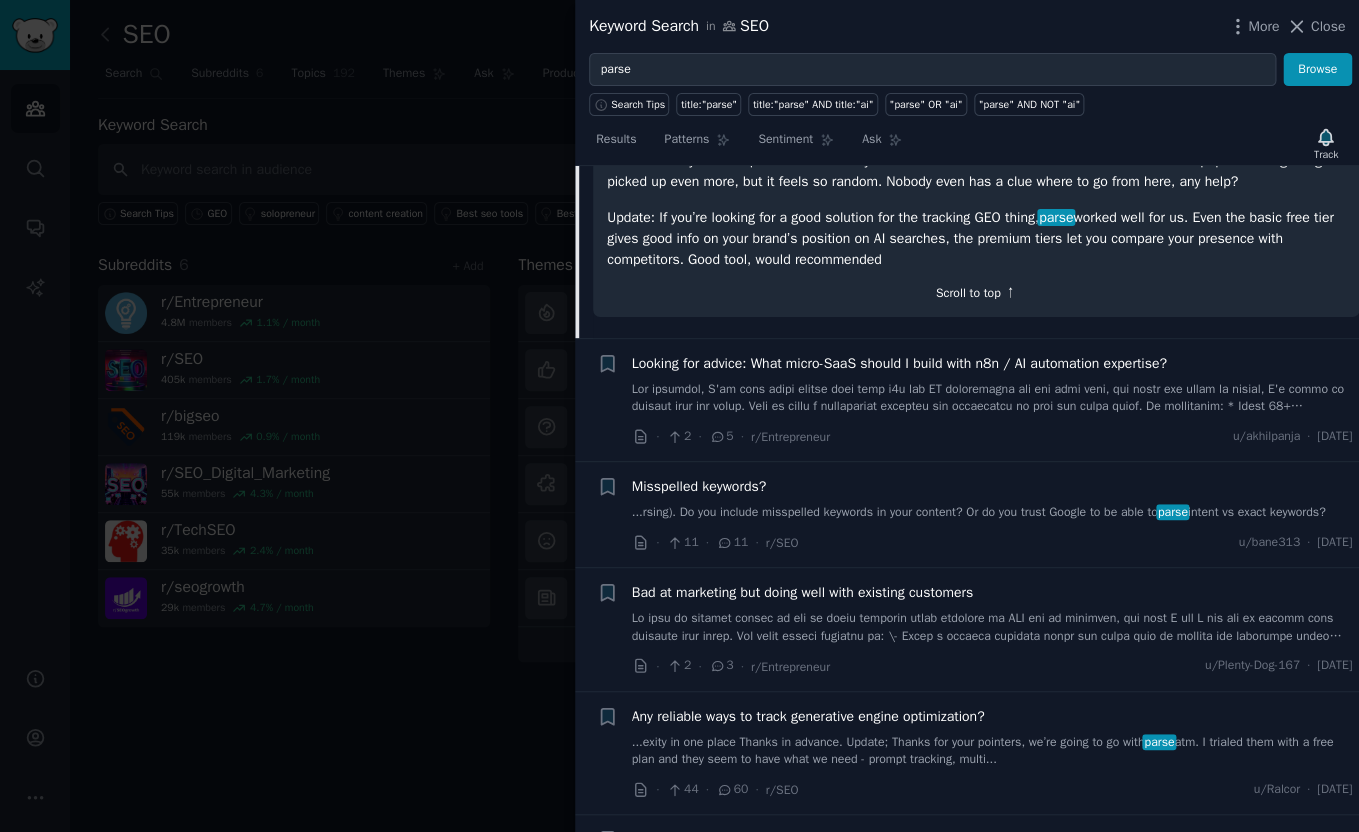 click on "Scroll to top ↑" 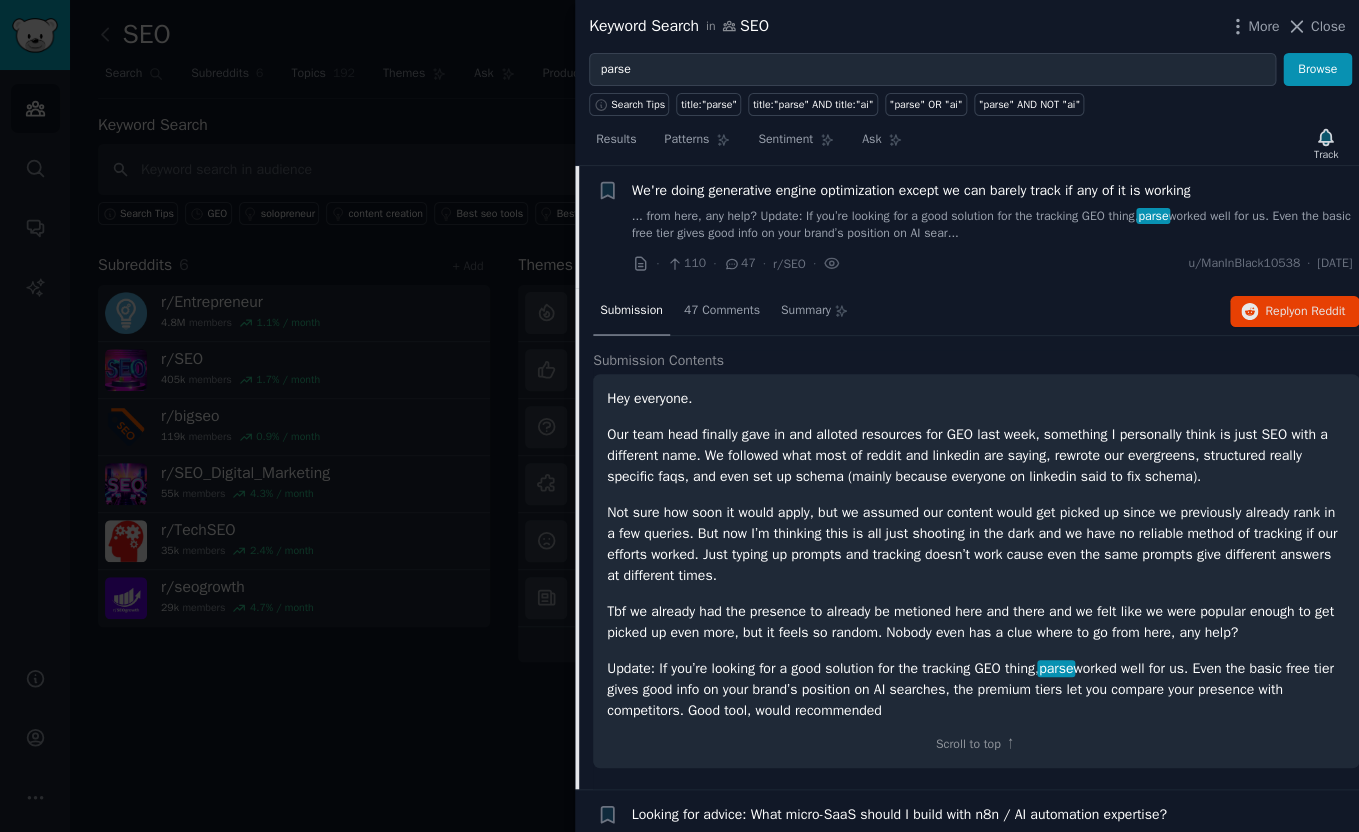 scroll, scrollTop: 0, scrollLeft: 0, axis: both 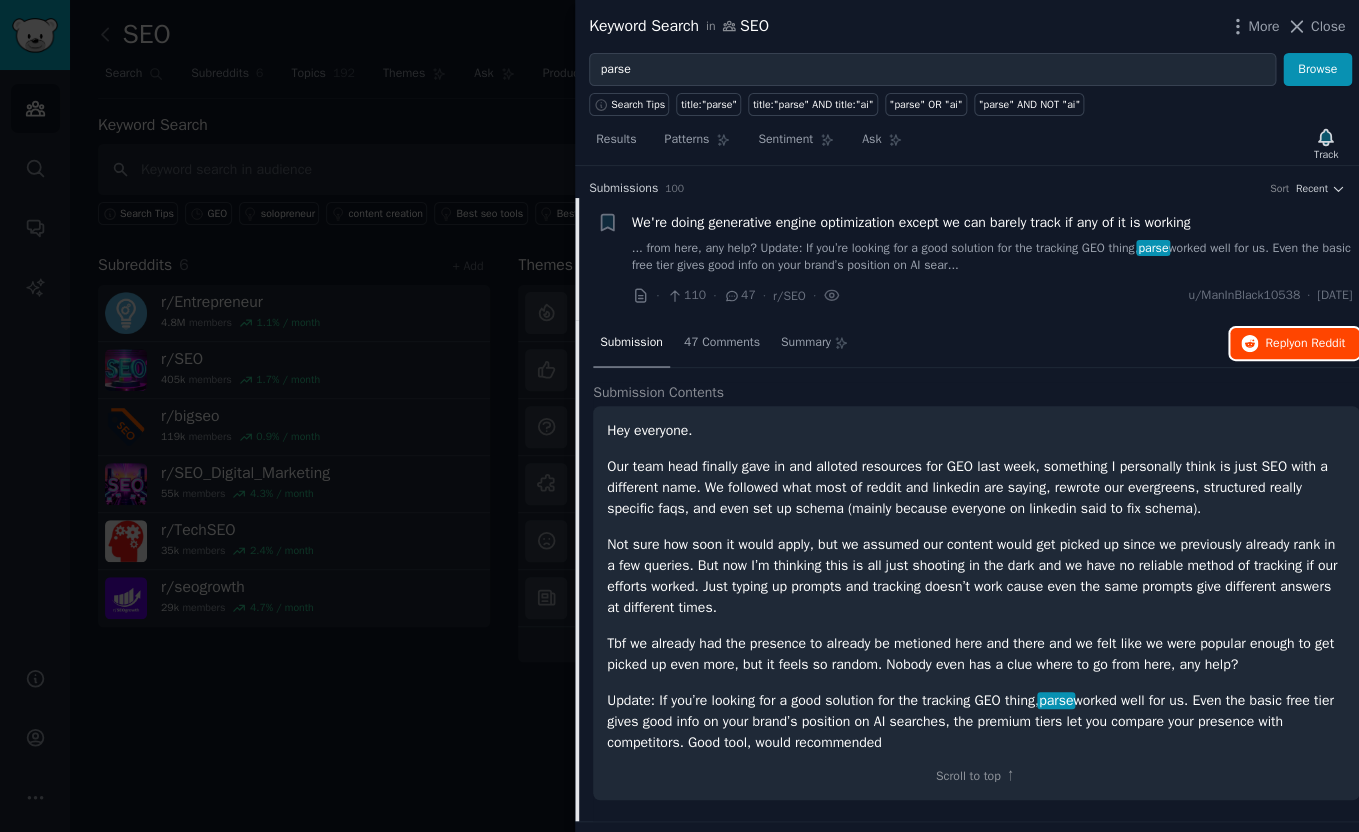 click on "Reply  on Reddit" at bounding box center (1294, 344) 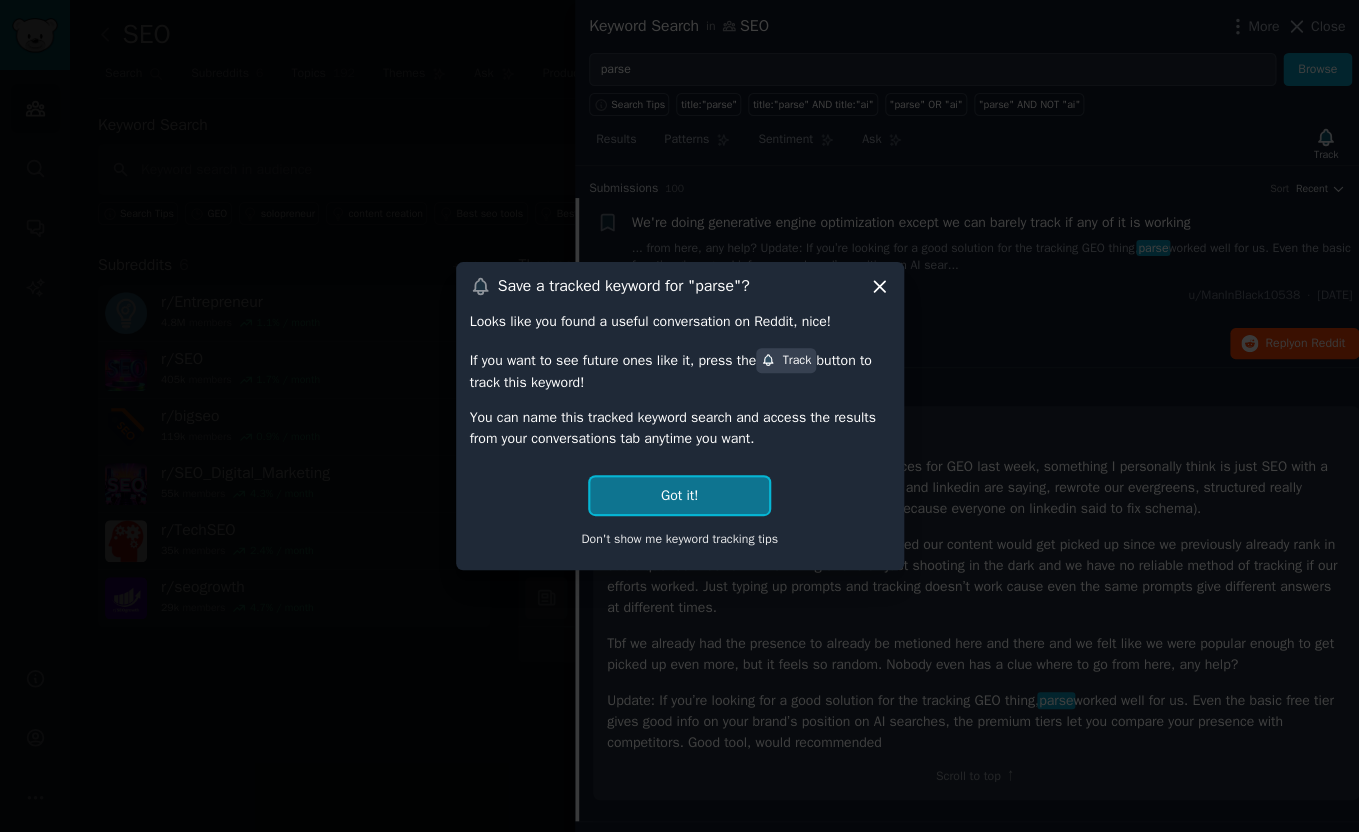 click on "Got it!" at bounding box center (679, 495) 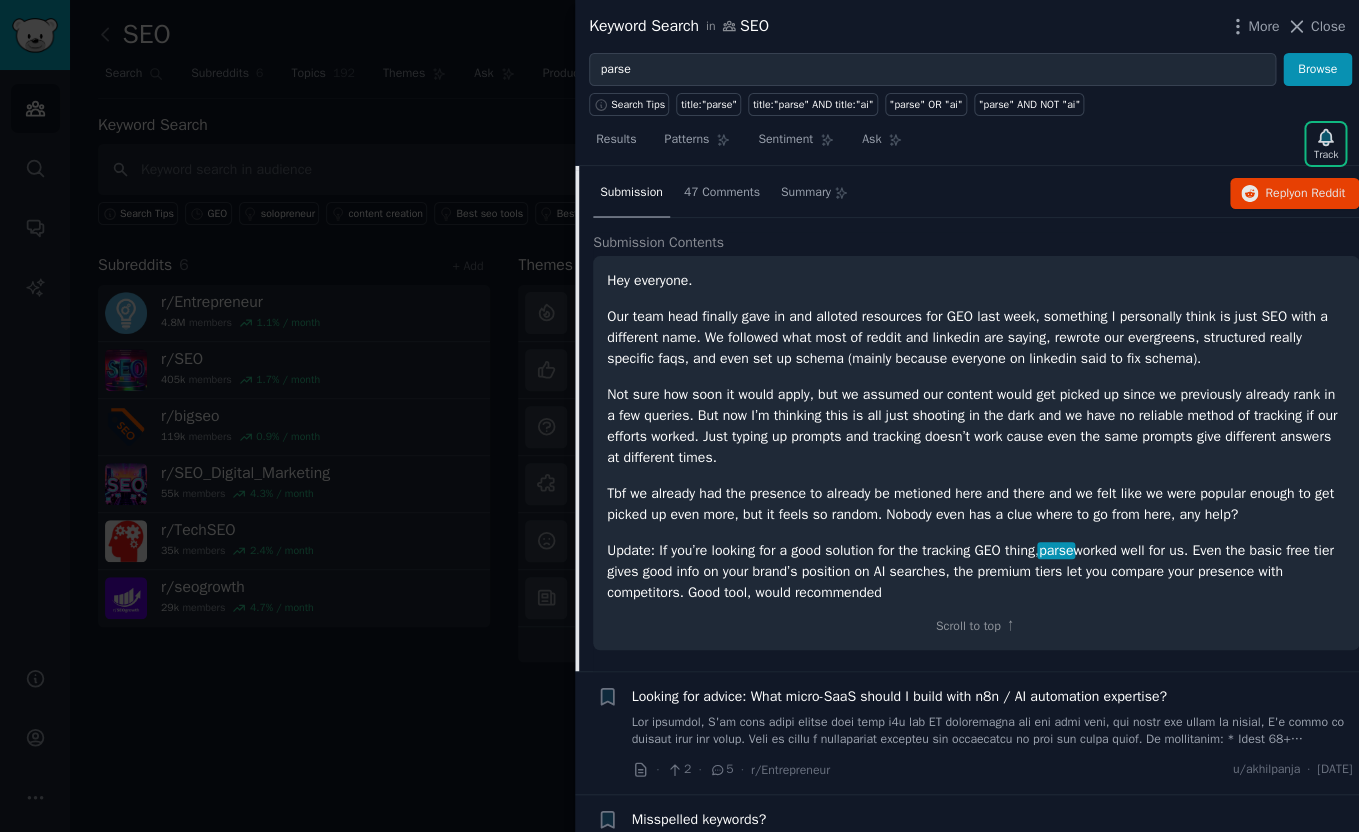 scroll, scrollTop: 0, scrollLeft: 0, axis: both 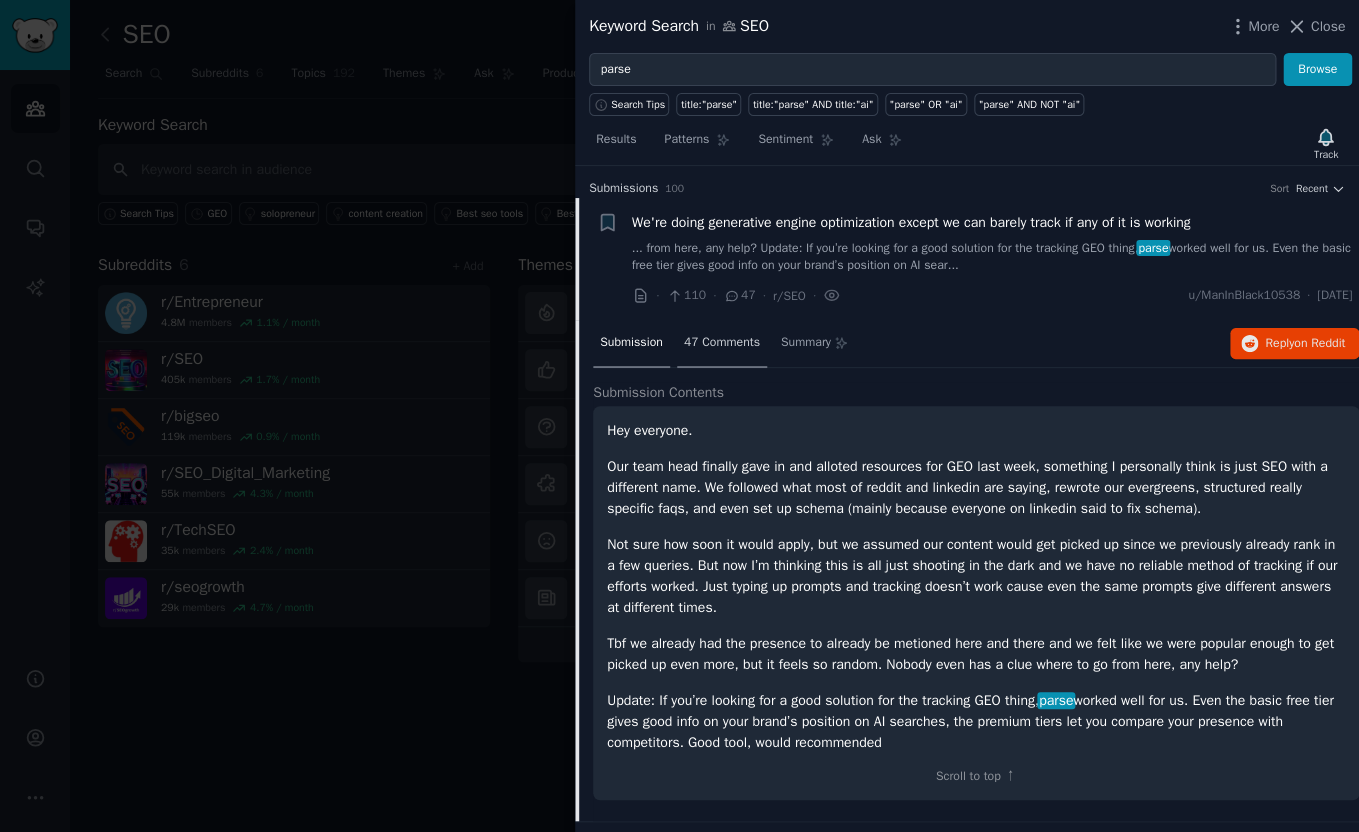 click on "47 Comments" at bounding box center (722, 343) 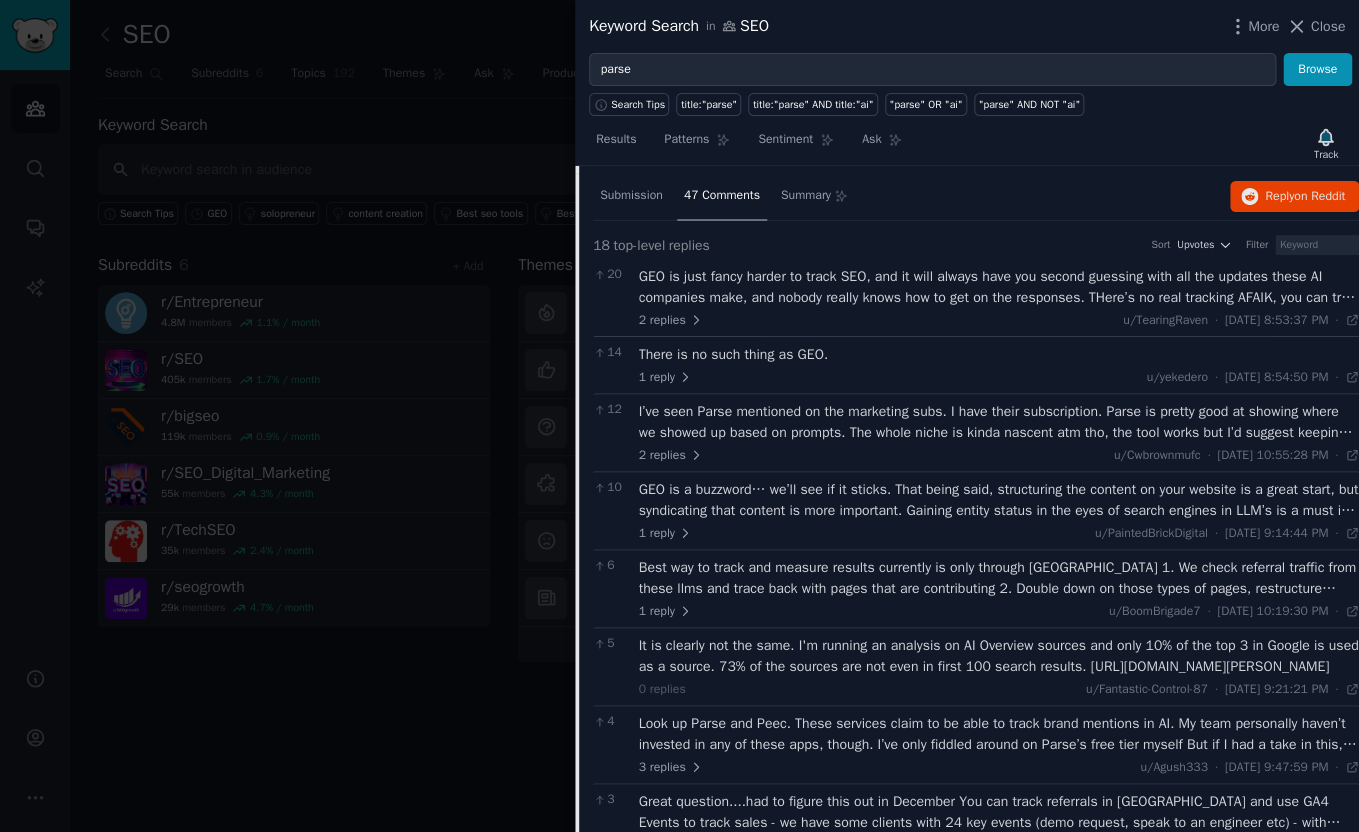 scroll, scrollTop: 152, scrollLeft: 0, axis: vertical 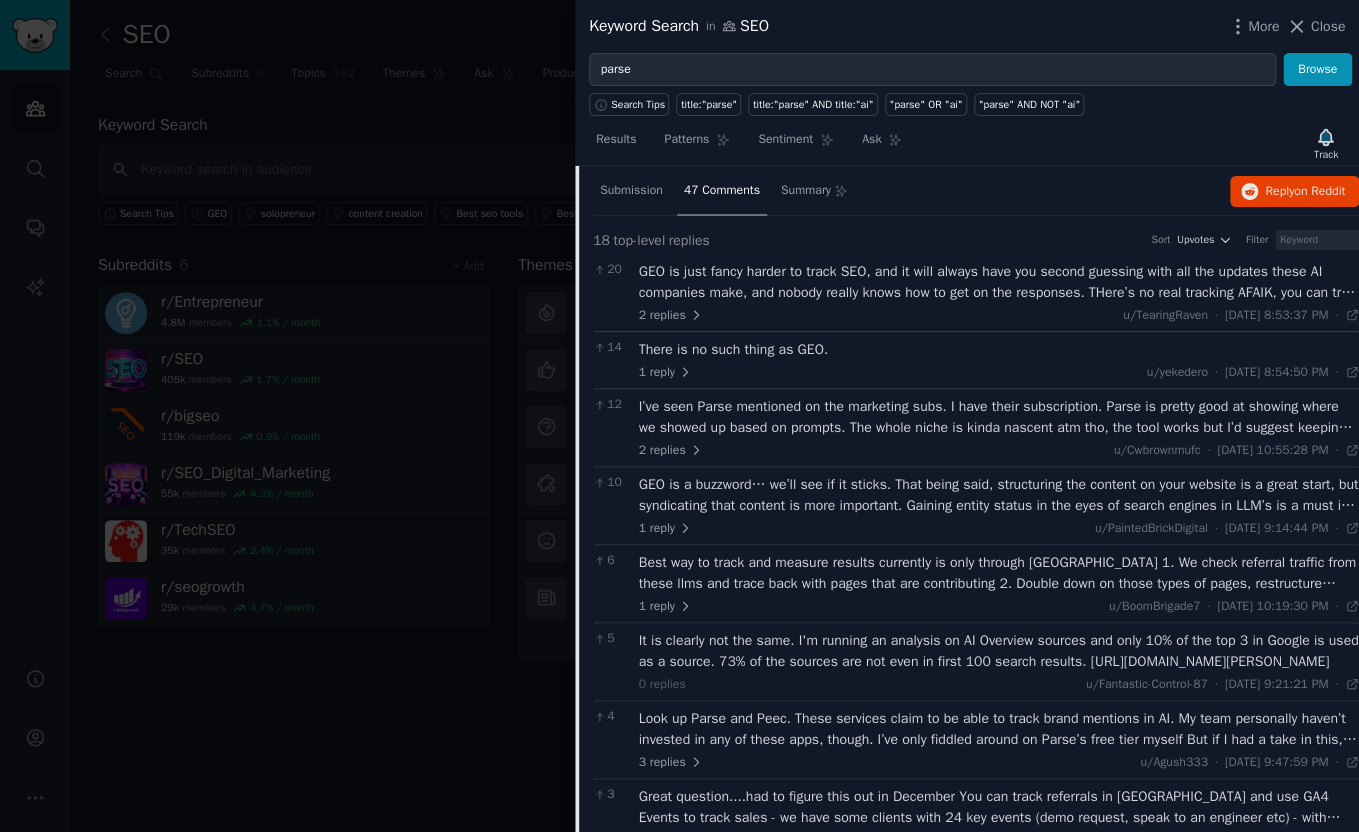 click on "I’ve seen Parse mentioned on the marketing subs. I have their subscription. Parse is pretty good at showing where we showed up based on prompts. The whole niche is kinda nascent atm tho, the tool works but I’d suggest keeping your expectations in check. It only shows how you do on AI searches, you’re still gonna have to do the legwork to improve your rankings yourself" at bounding box center [999, 417] 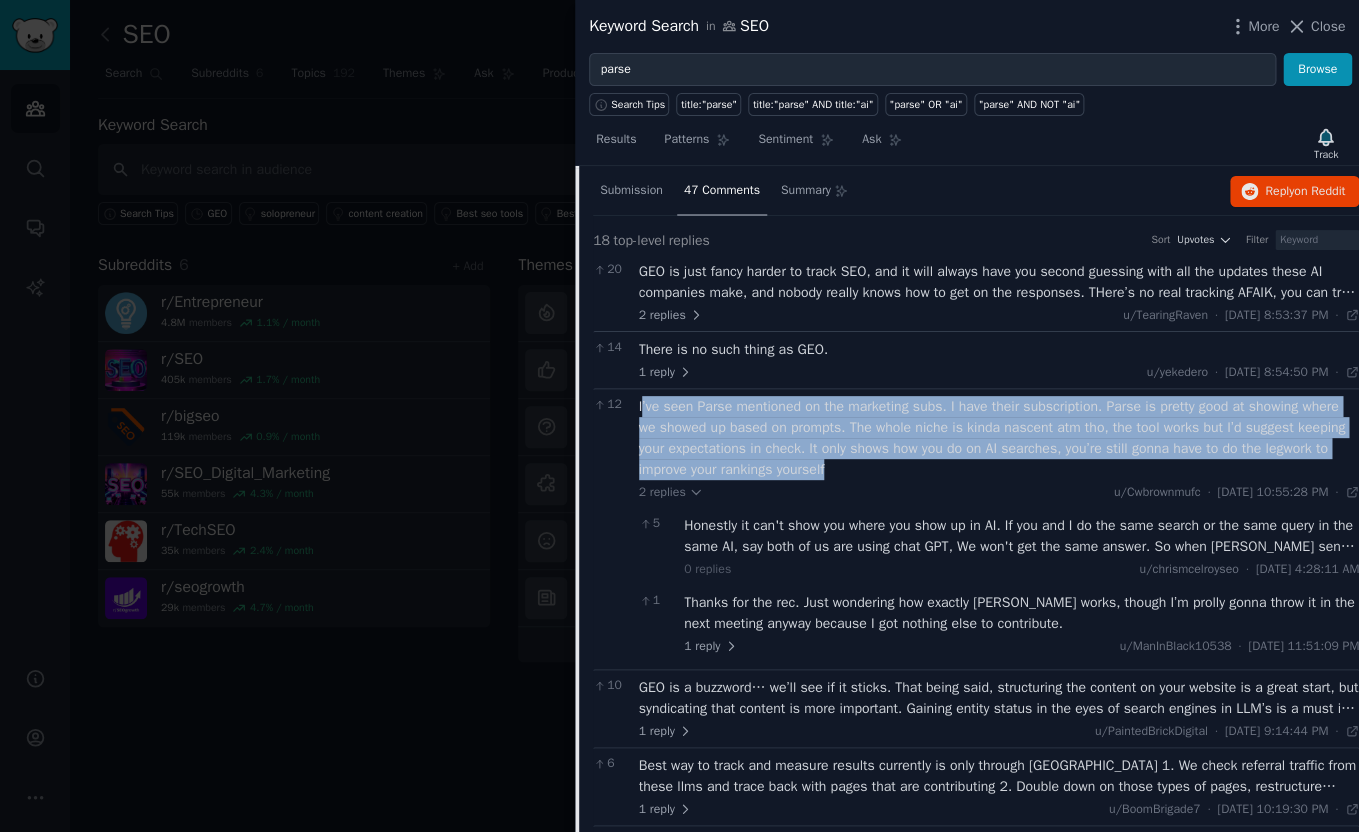 drag, startPoint x: 642, startPoint y: 410, endPoint x: 989, endPoint y: 468, distance: 351.81387 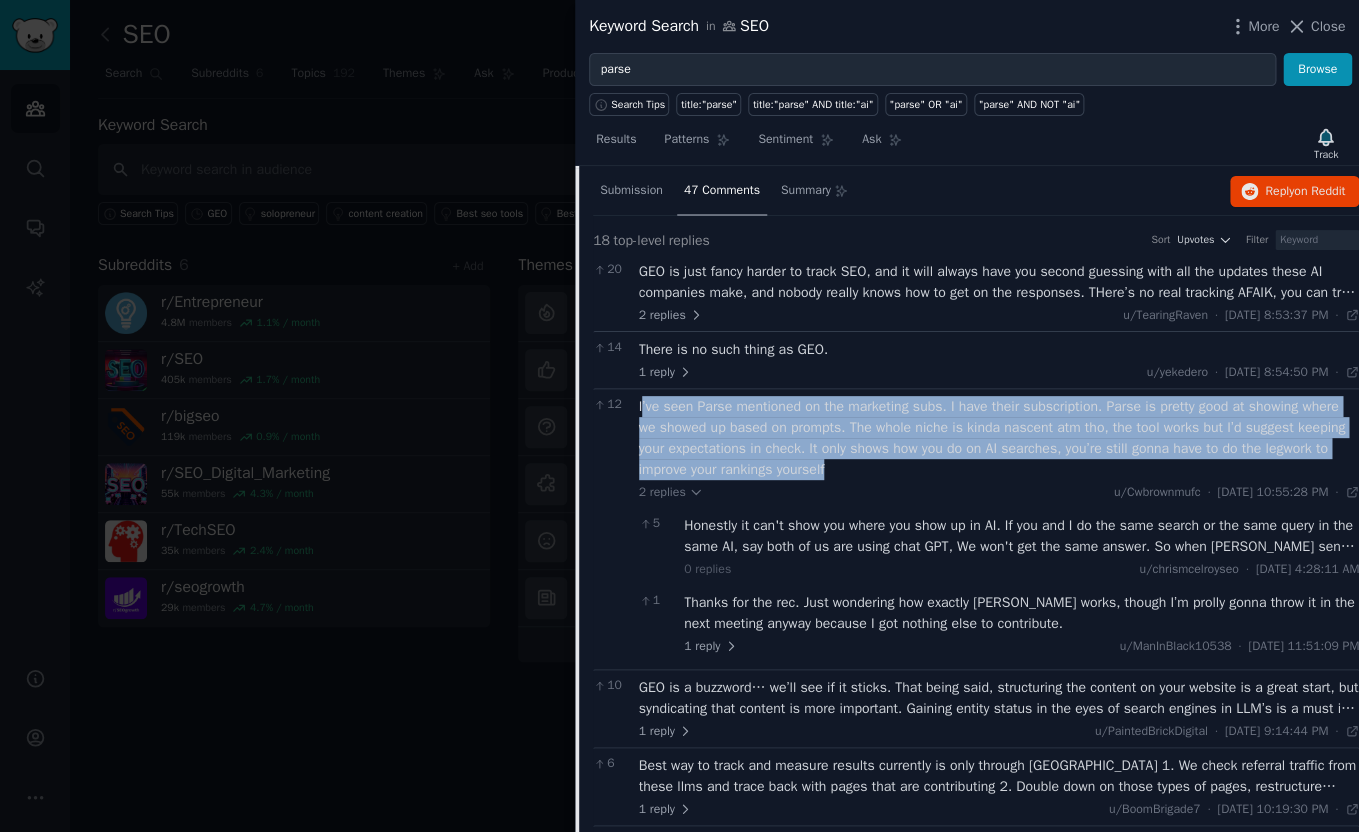 click on "I’ve seen Parse mentioned on the marketing subs. I have their subscription. Parse is pretty good at showing where we showed up based on prompts. The whole niche is kinda nascent atm tho, the tool works but I’d suggest keeping your expectations in check. It only shows how you do on AI searches, you’re still gonna have to do the legwork to improve your rankings yourself" at bounding box center [999, 438] 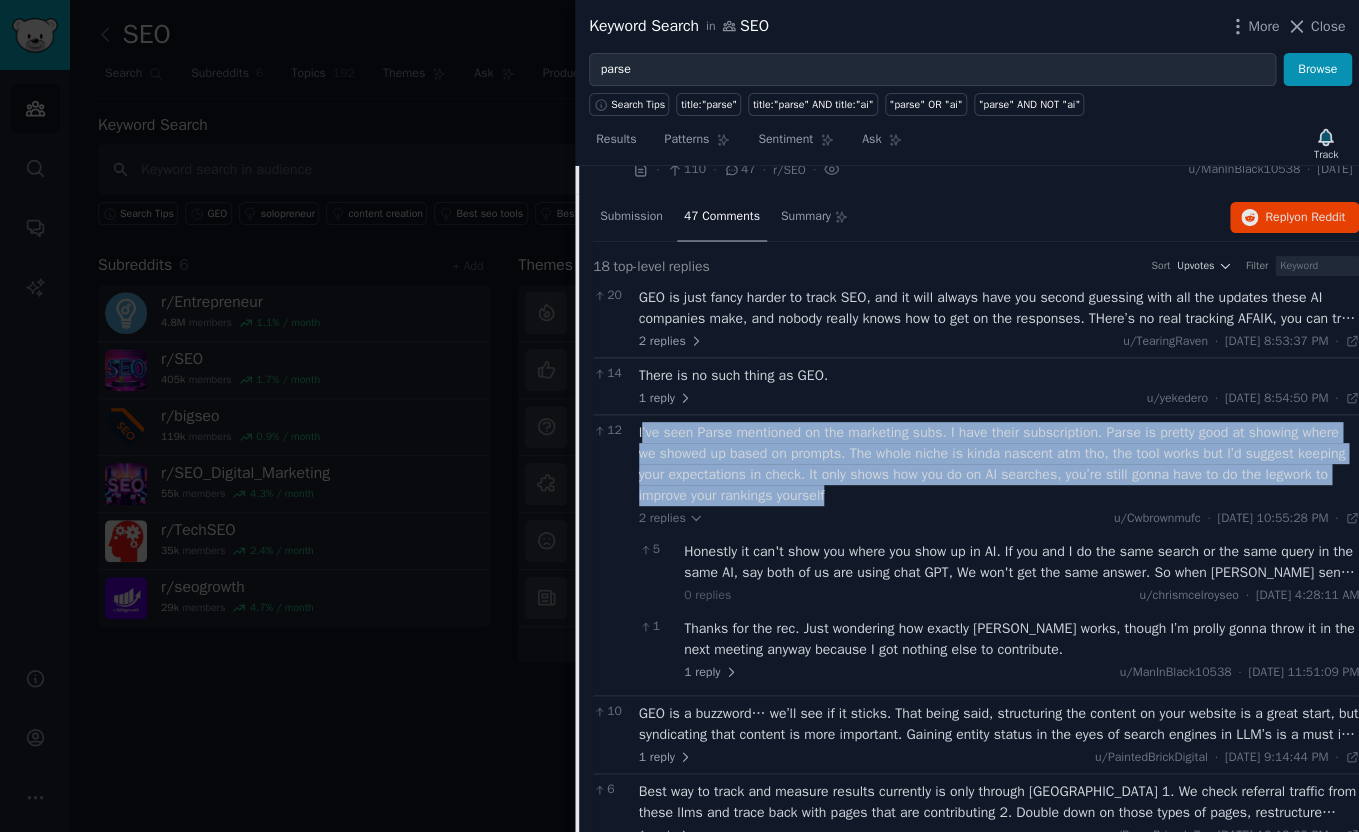scroll, scrollTop: 0, scrollLeft: 0, axis: both 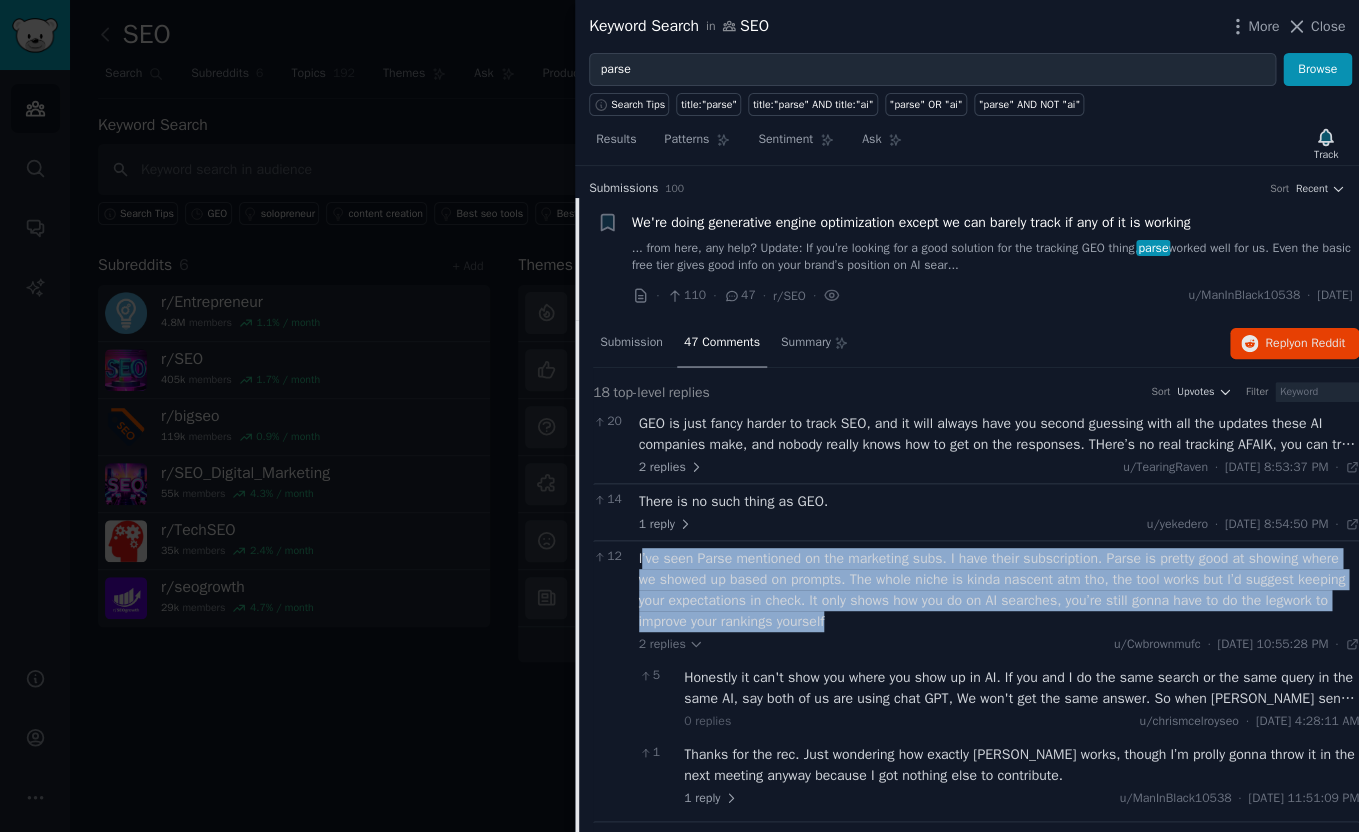 click on "We're doing generative engine optimization except we can barely track if any of it is working" at bounding box center (911, 222) 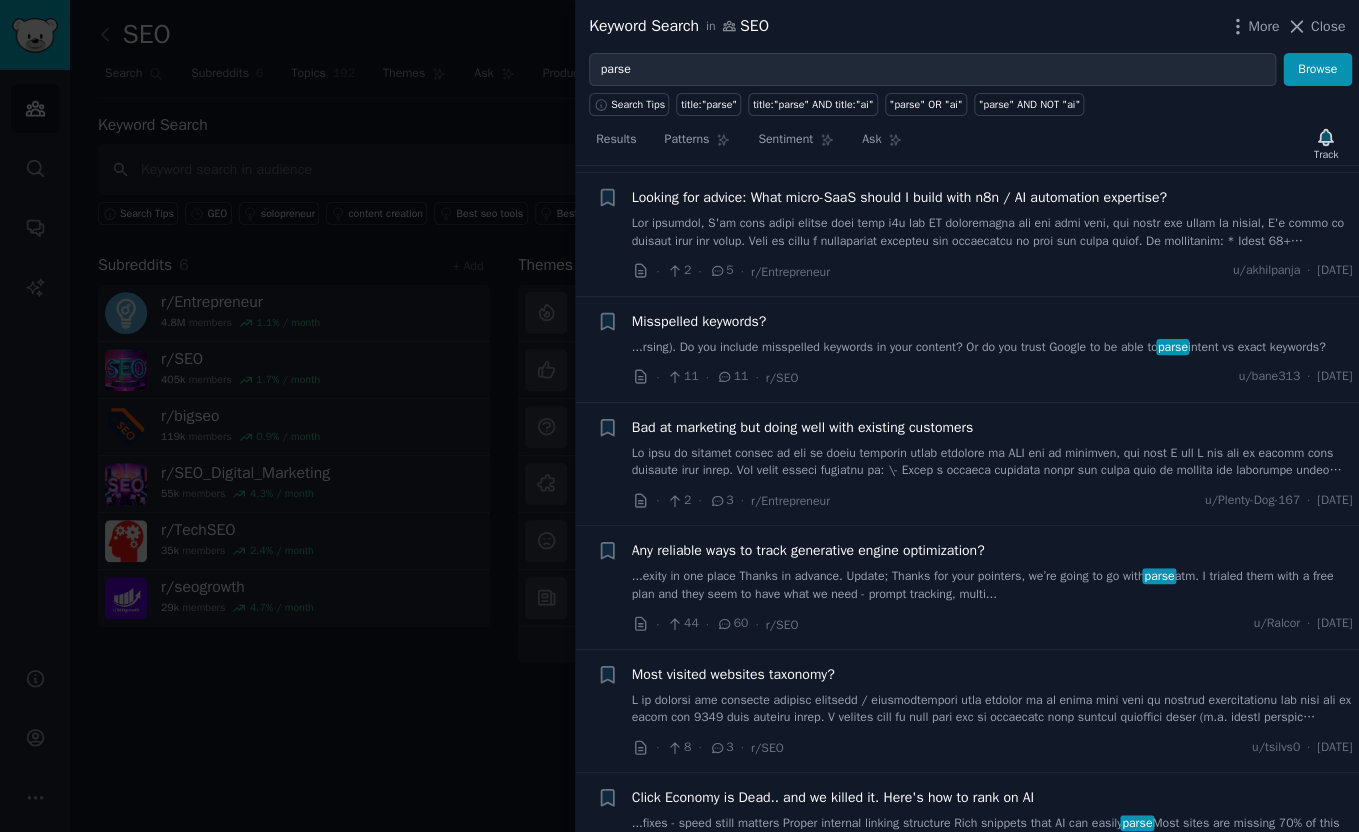 scroll, scrollTop: 196, scrollLeft: 0, axis: vertical 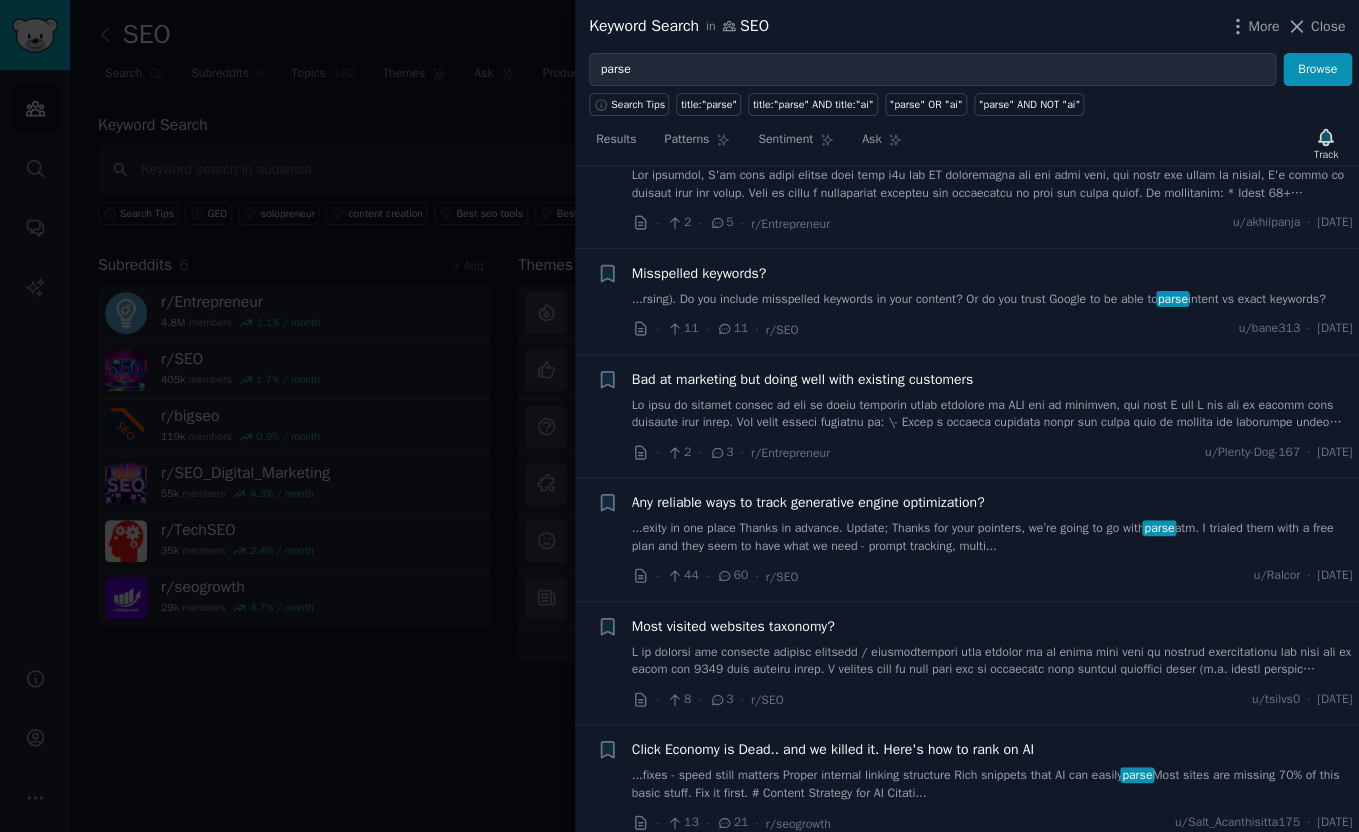 click on "Any reliable ways to track generative engine optimization?" at bounding box center [808, 502] 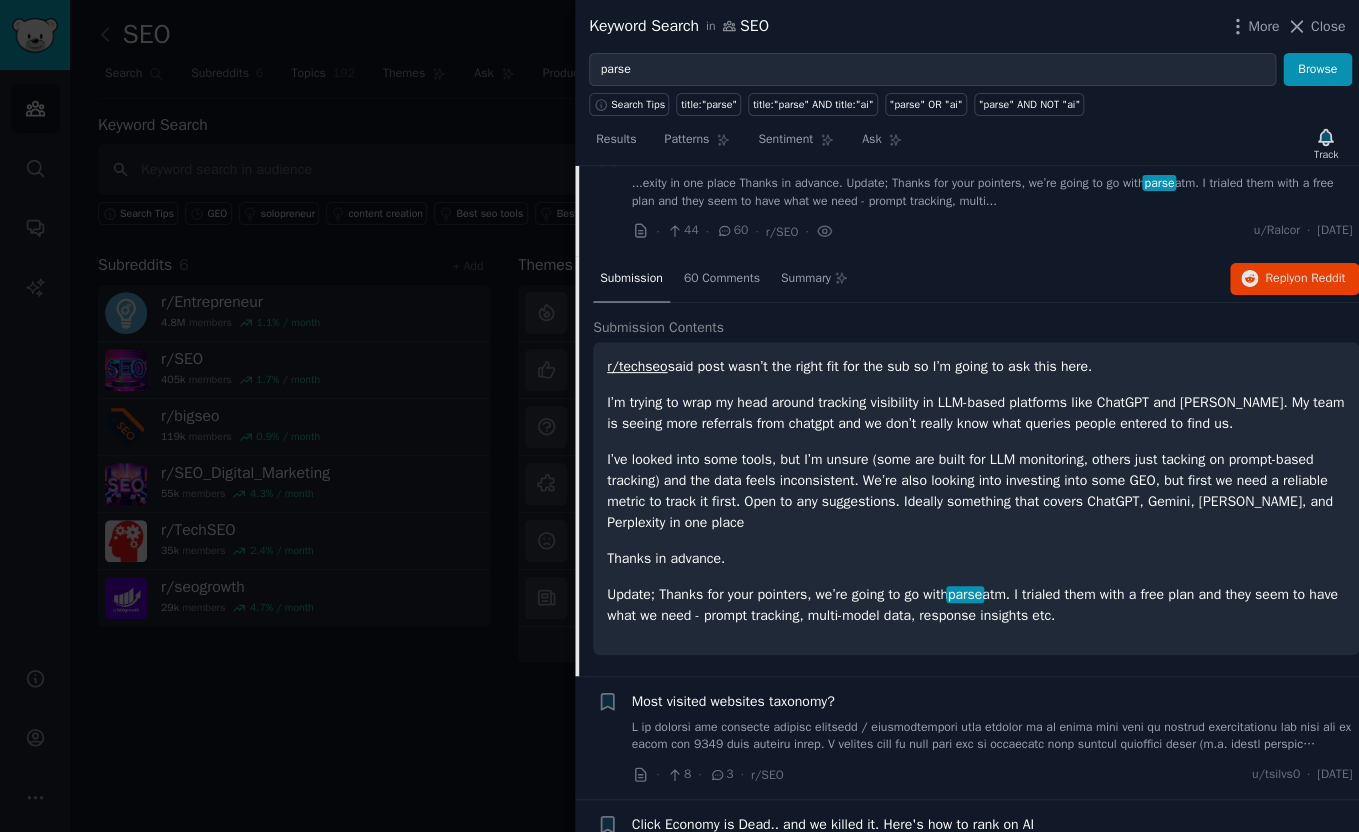 scroll, scrollTop: 543, scrollLeft: 0, axis: vertical 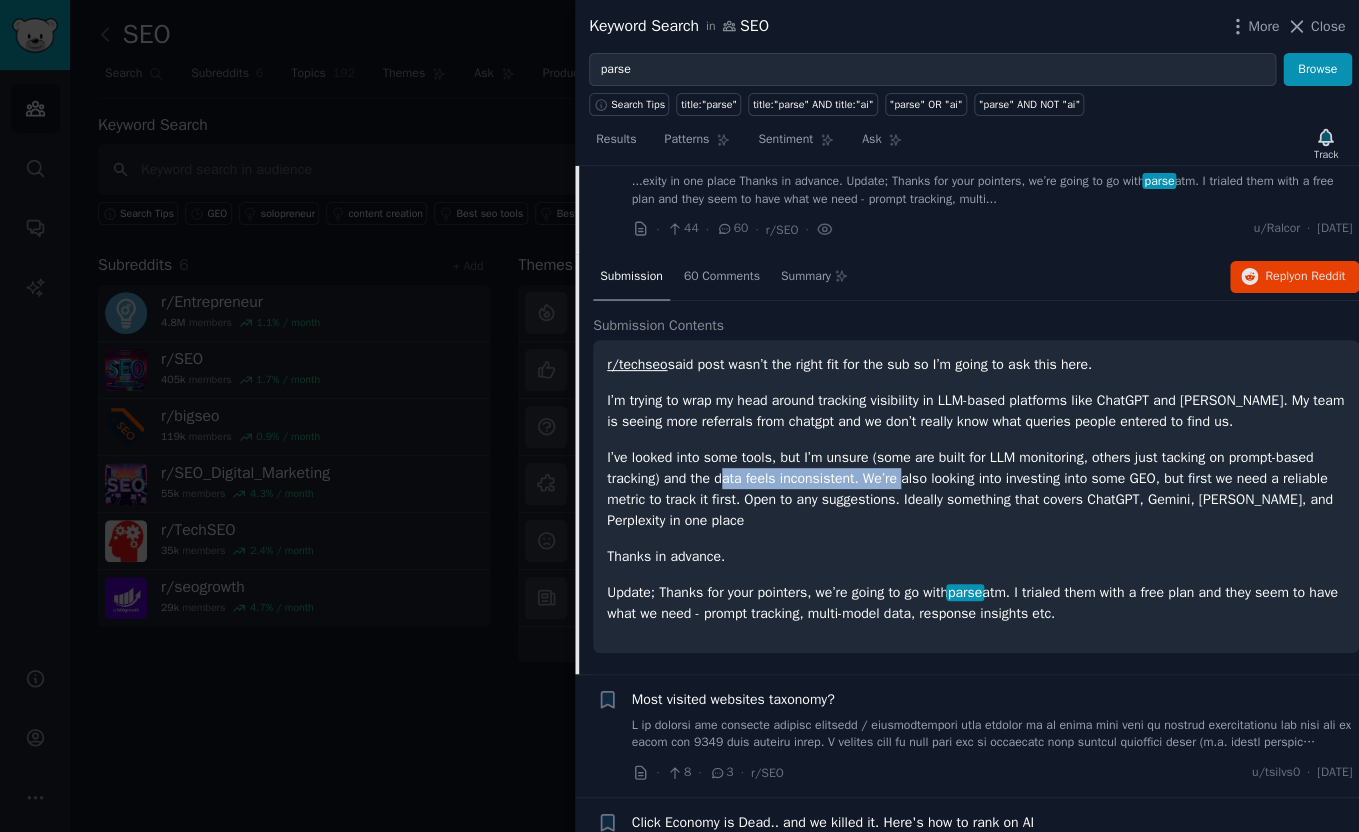 drag, startPoint x: 774, startPoint y: 486, endPoint x: 959, endPoint y: 503, distance: 185.77943 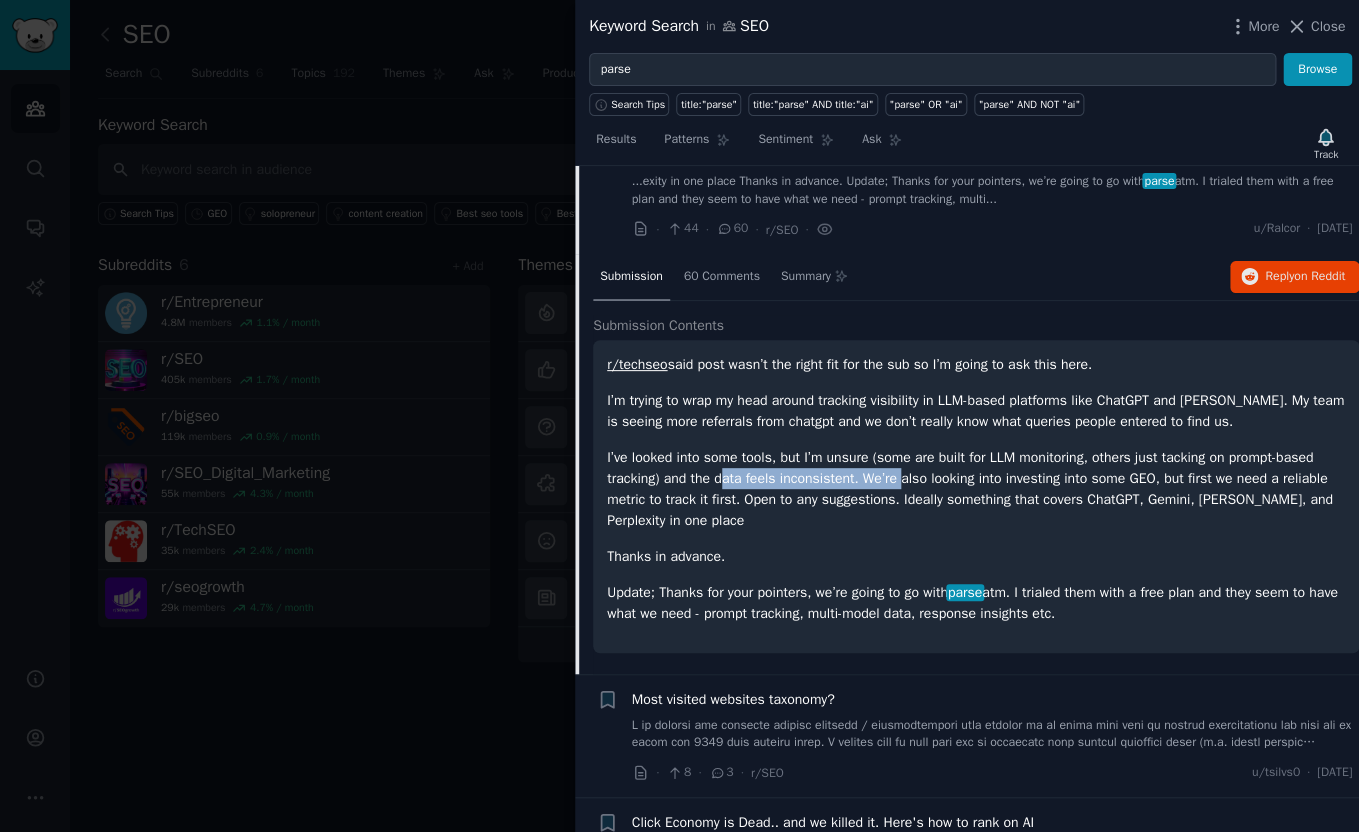click on "I’ve looked into some tools, but I’m unsure (some are built for LLM monitoring, others just tacking on prompt-based tracking) and the data feels inconsistent. We’re also looking into investing into some GEO, but first we need a reliable metric to track it first. Open to any suggestions. Ideally something that covers ChatGPT, Gemini, Claude, and Perplexity in one place" at bounding box center (976, 489) 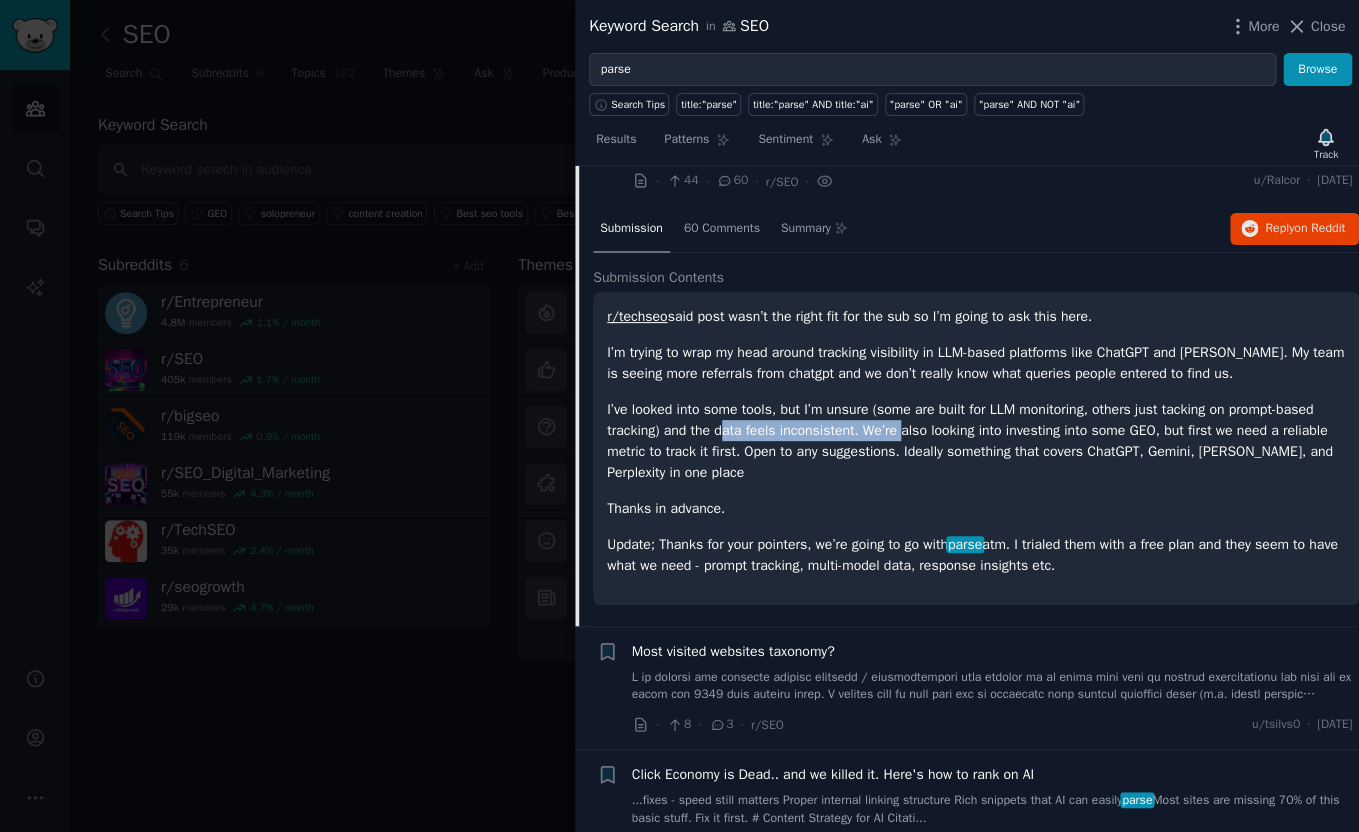 scroll, scrollTop: 596, scrollLeft: 0, axis: vertical 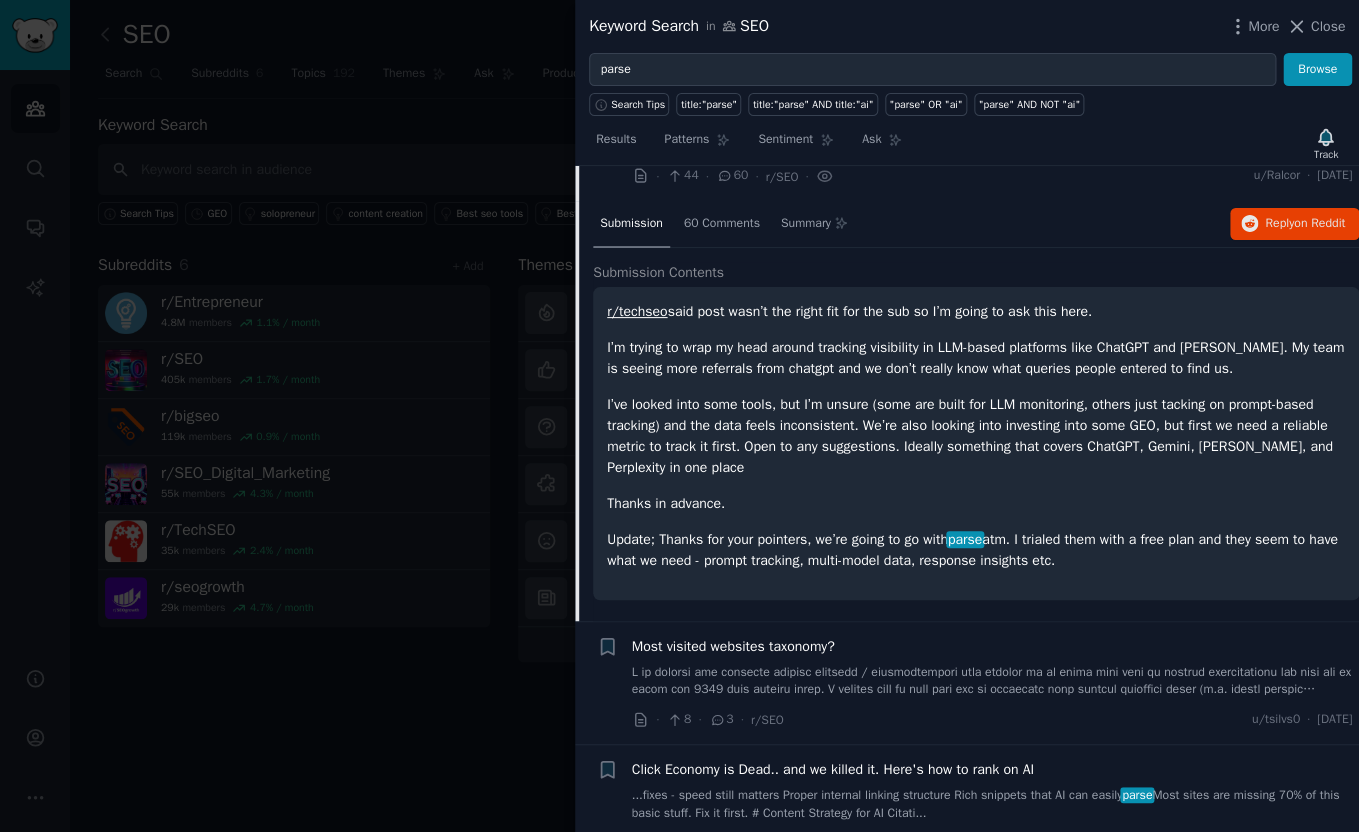 click on "parse" at bounding box center (965, 539) 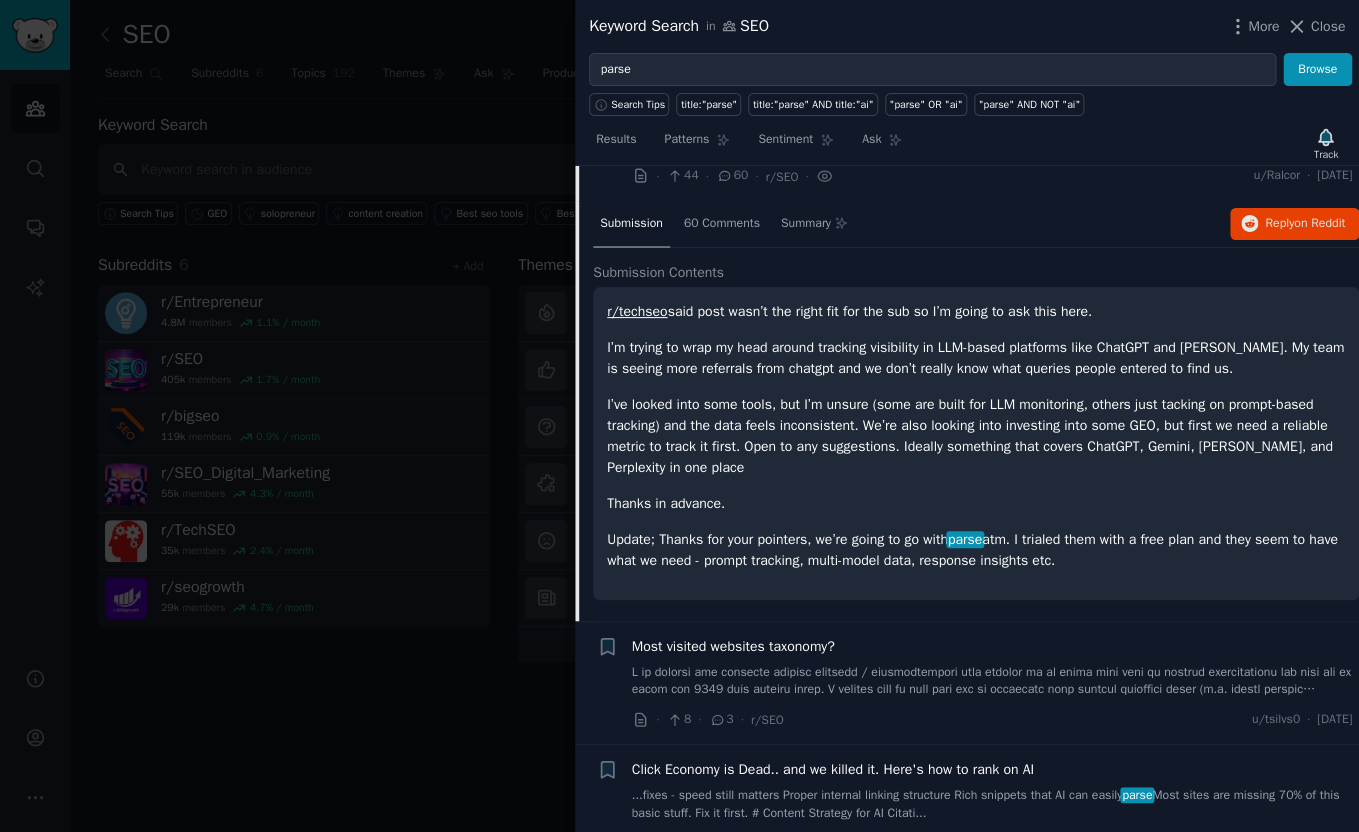 click on "parse" at bounding box center (965, 539) 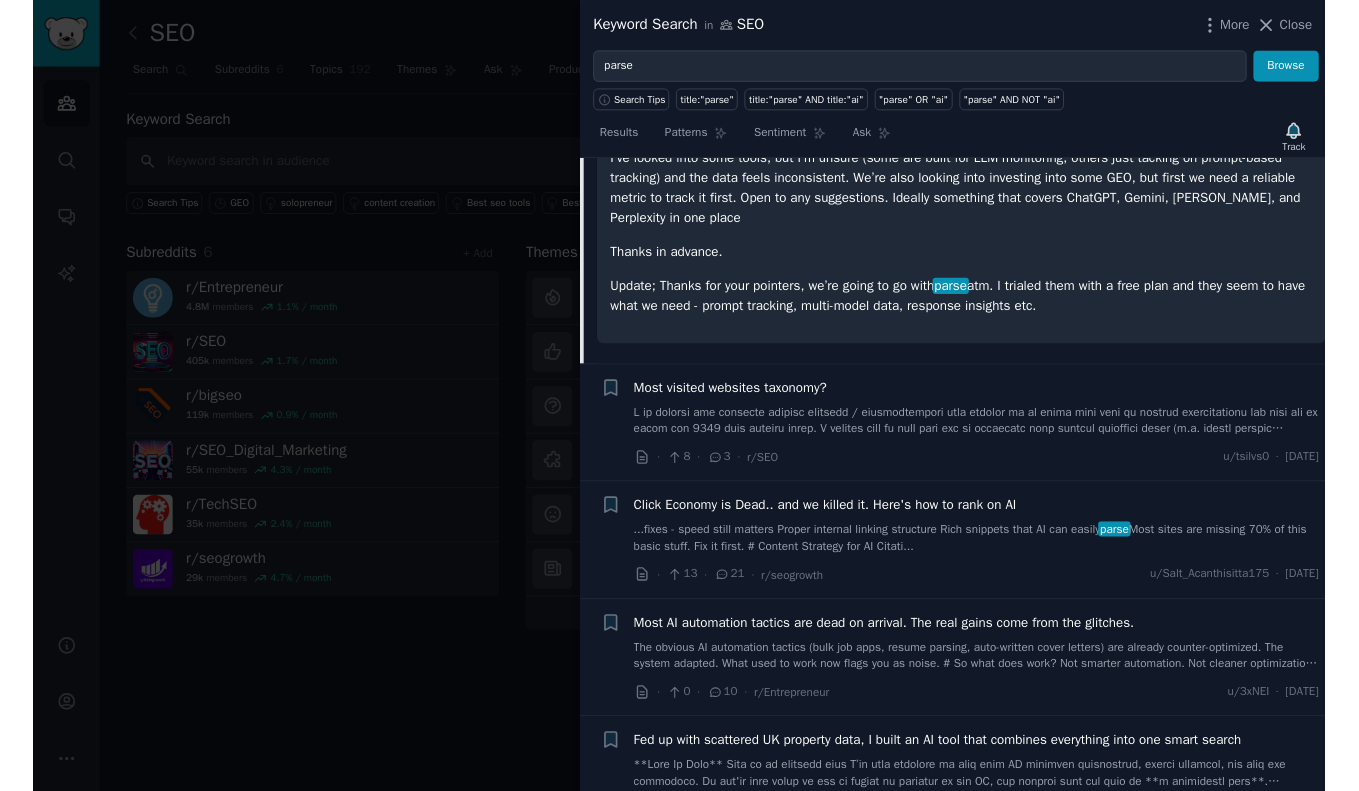 scroll, scrollTop: 857, scrollLeft: 0, axis: vertical 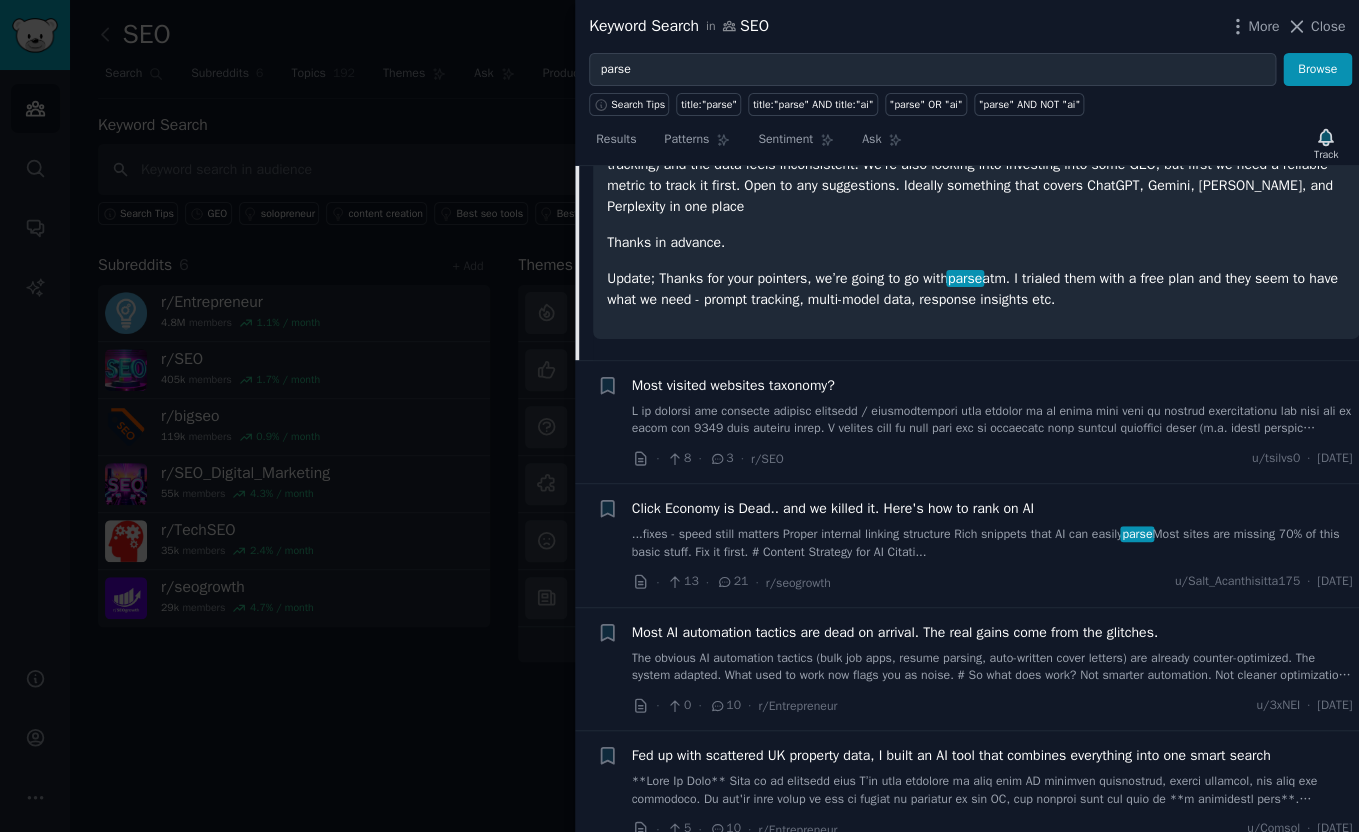 click on "parse" at bounding box center (965, 278) 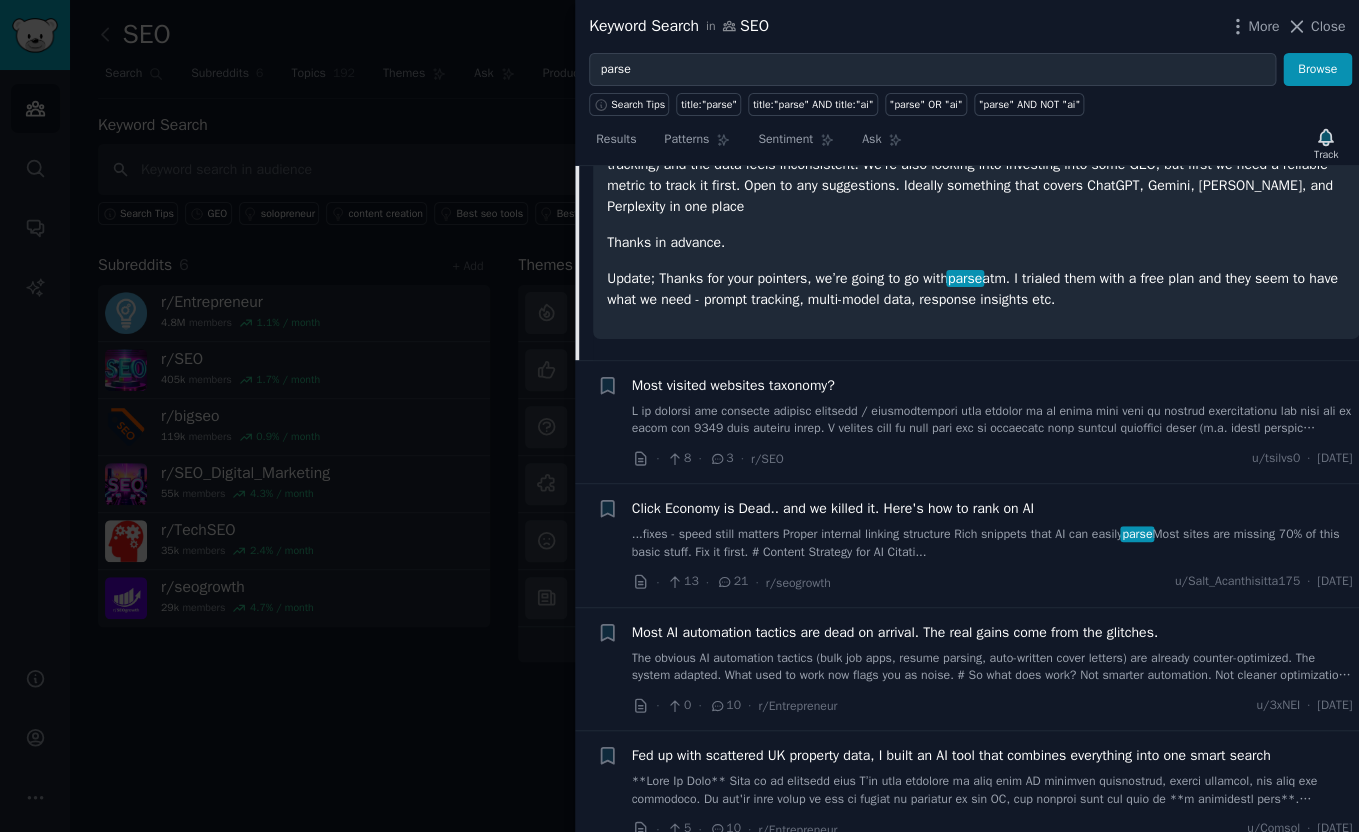 click on "parse" at bounding box center (965, 278) 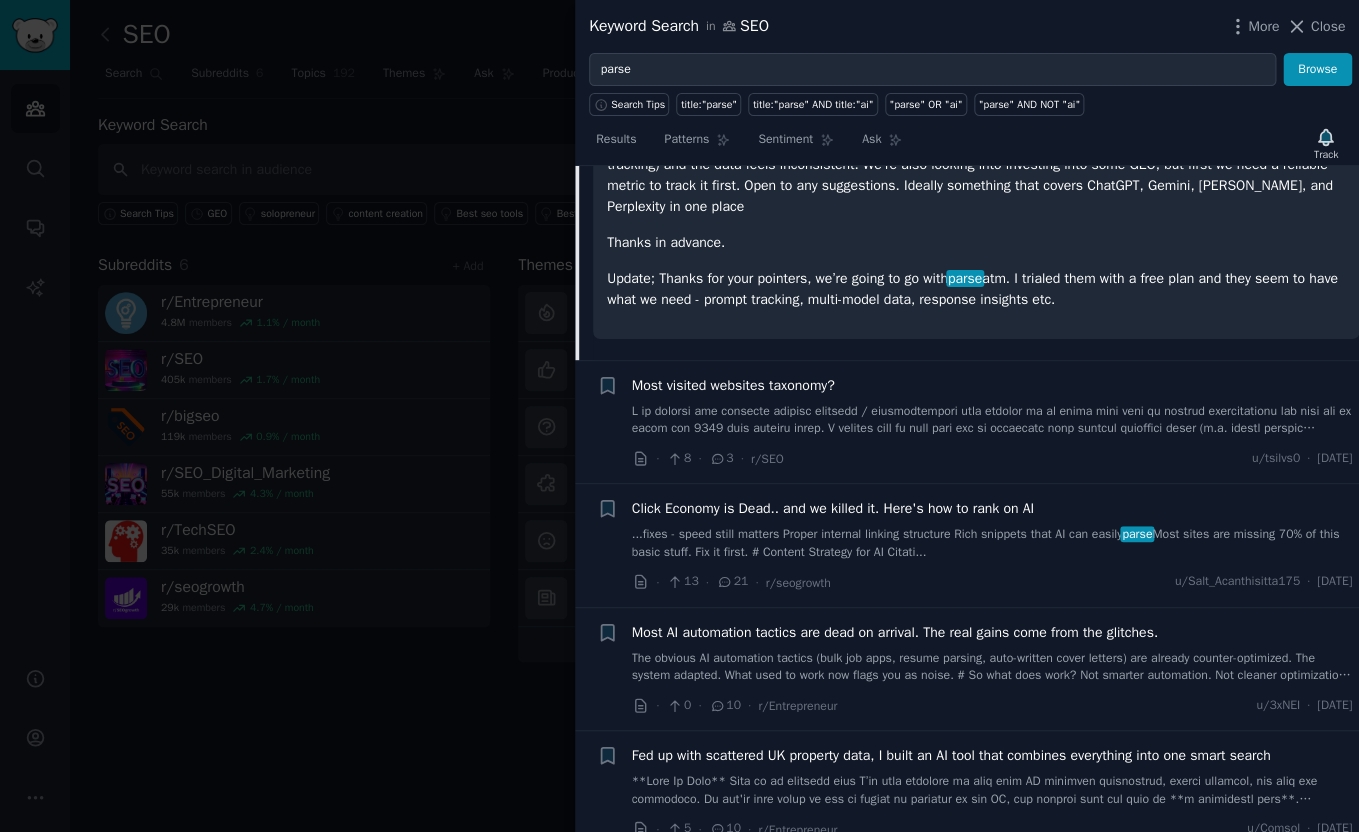 copy on "Update; Thanks for your pointers, we’re going to go with  parse" 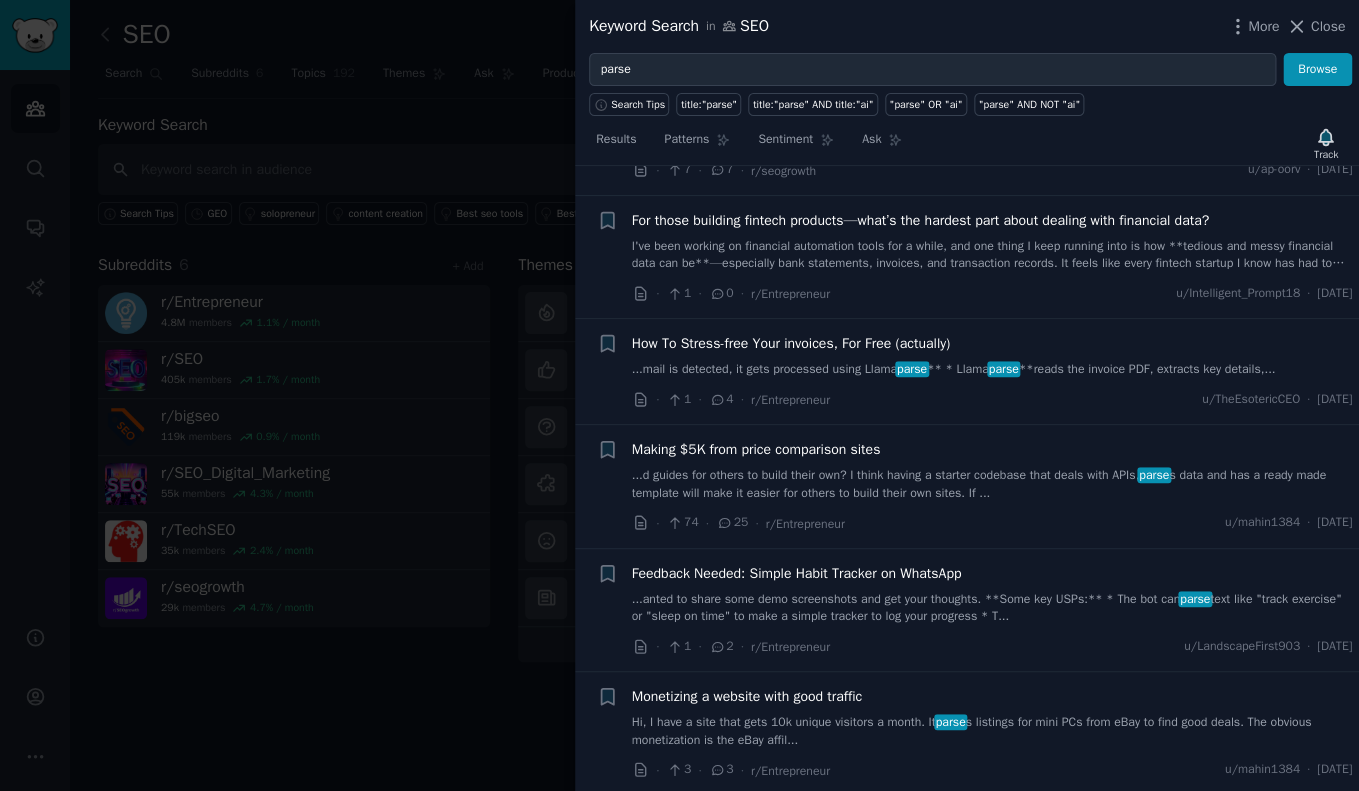 scroll, scrollTop: 2009, scrollLeft: 0, axis: vertical 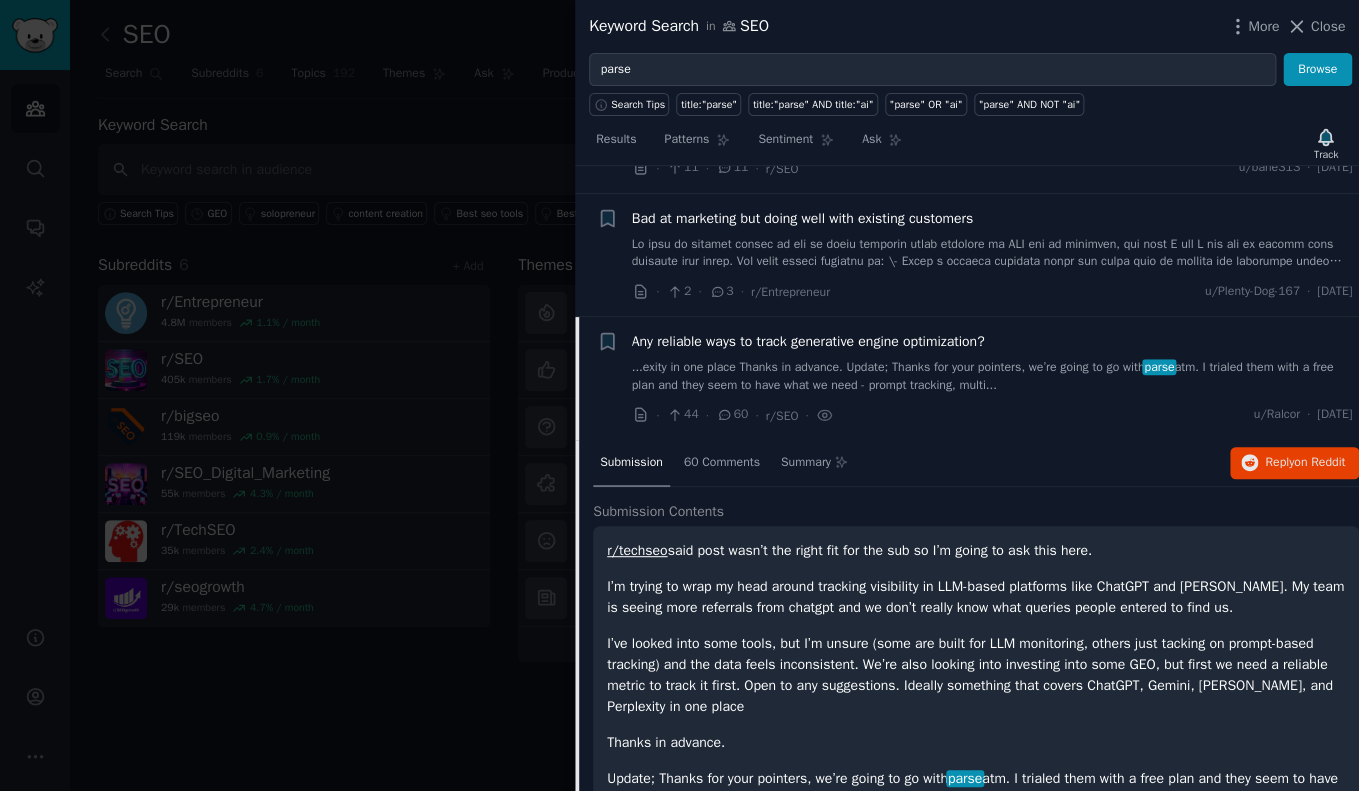 click on "Any reliable ways to track generative engine optimization?" at bounding box center [808, 341] 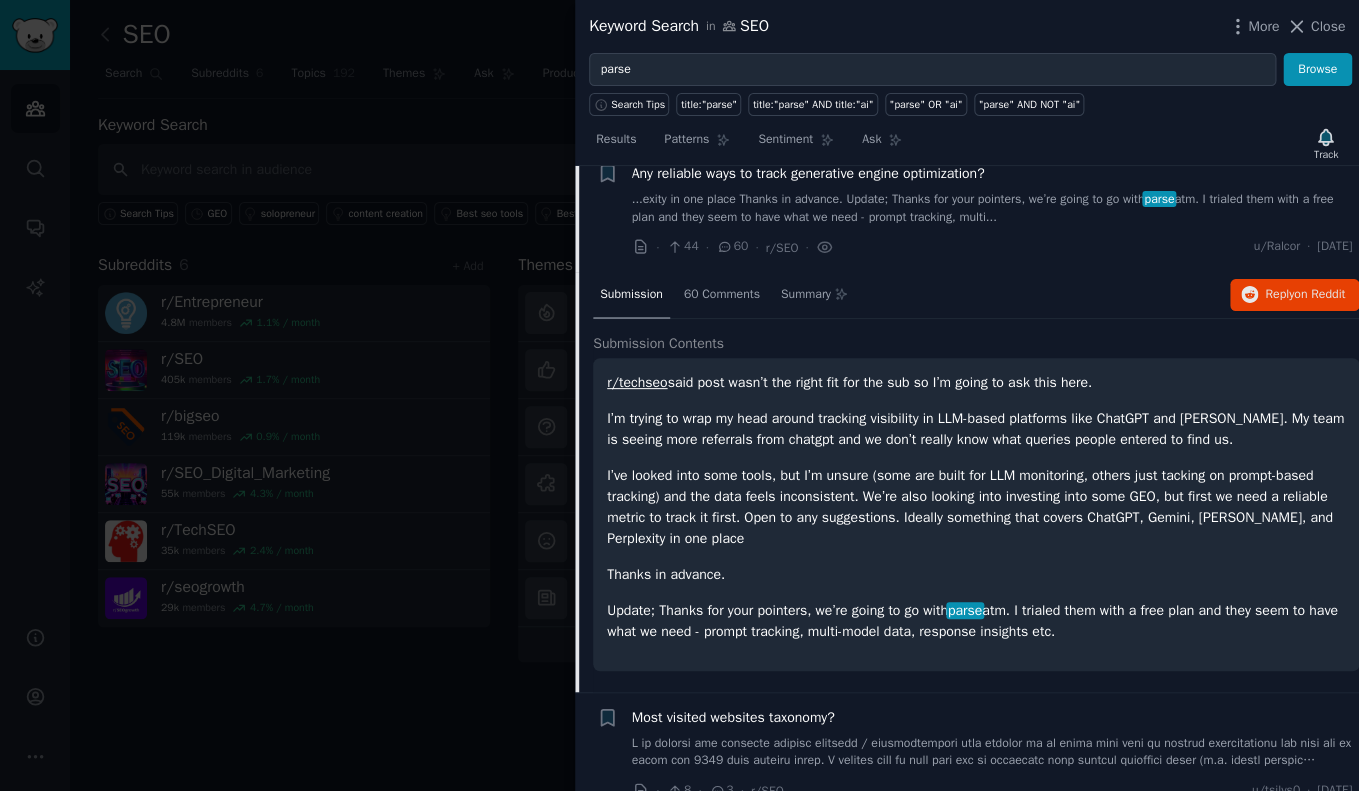 scroll, scrollTop: 526, scrollLeft: 0, axis: vertical 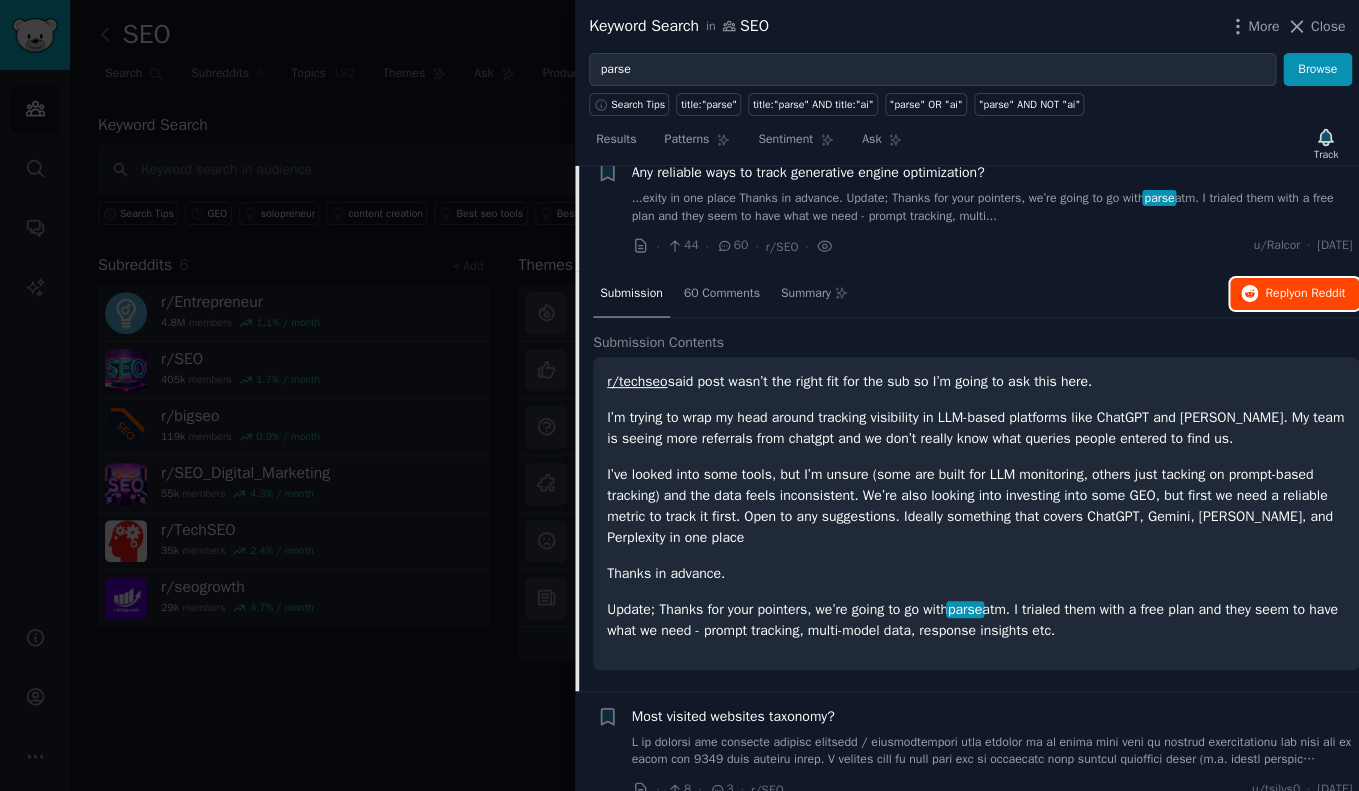 click 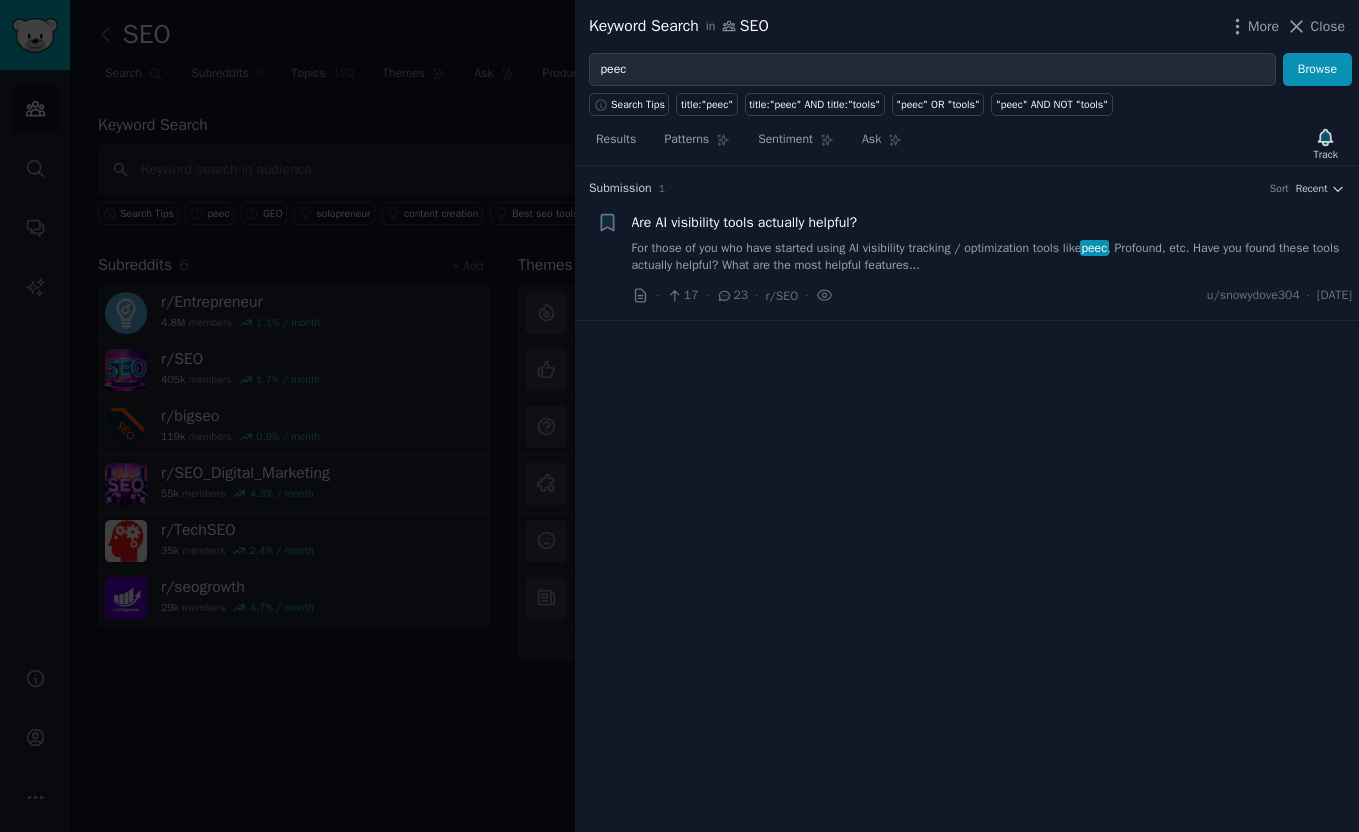 scroll, scrollTop: 0, scrollLeft: 0, axis: both 